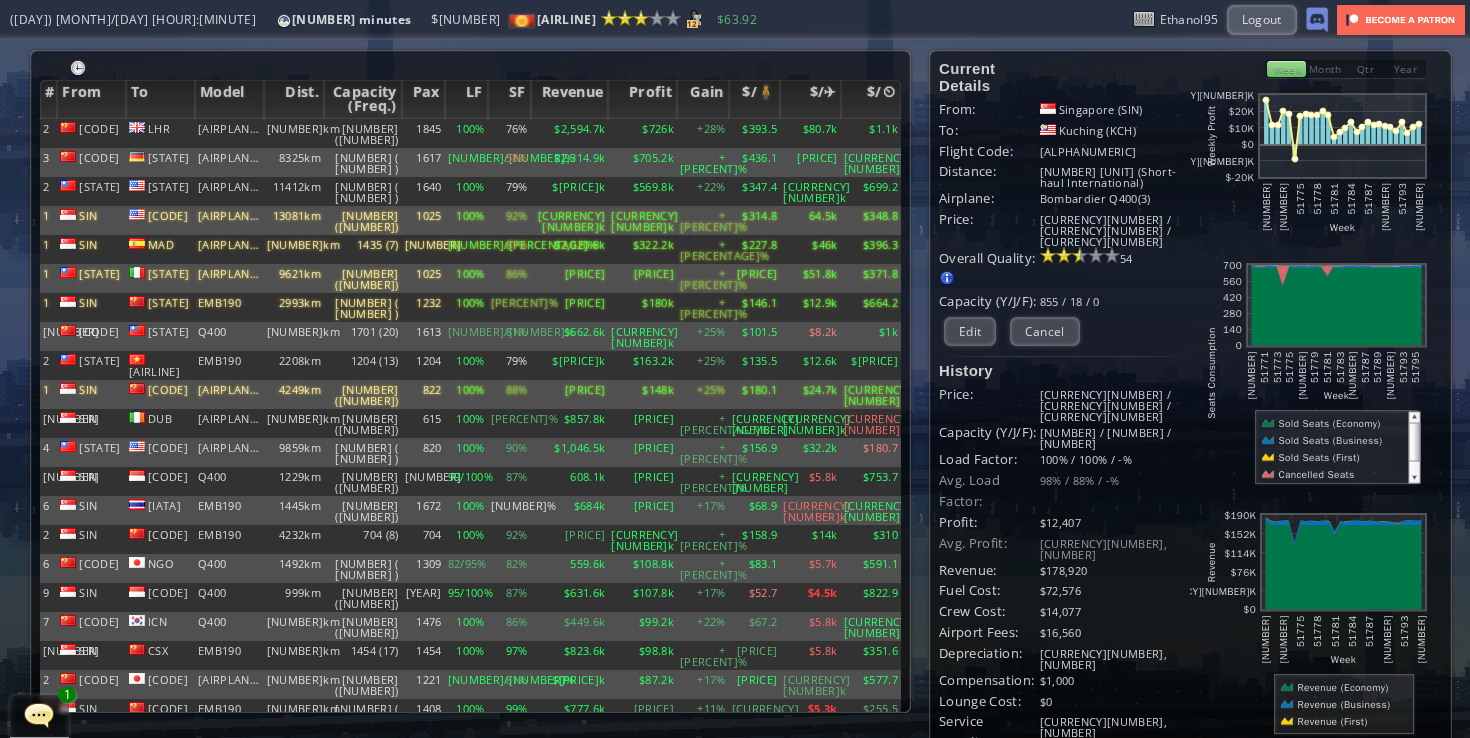 scroll, scrollTop: 0, scrollLeft: 0, axis: both 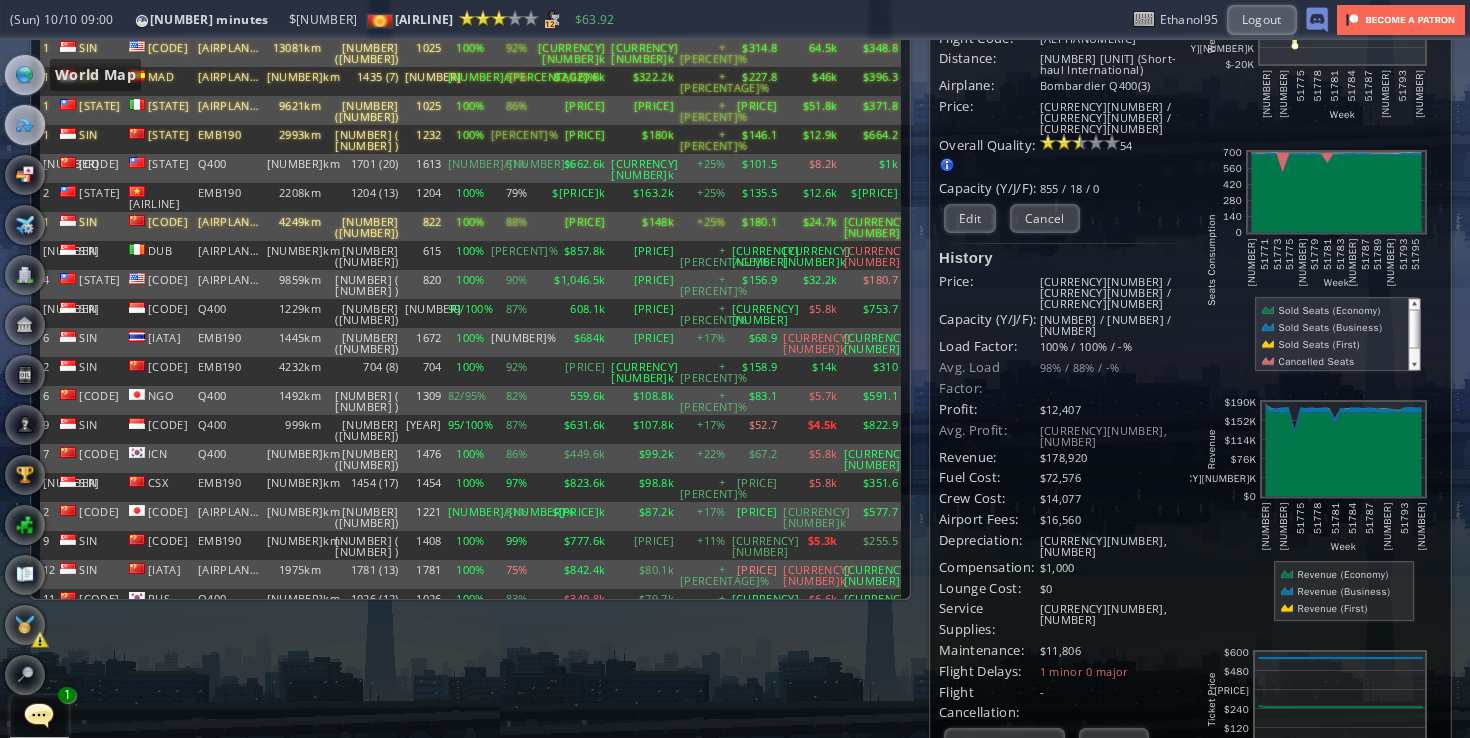 click at bounding box center [25, 75] 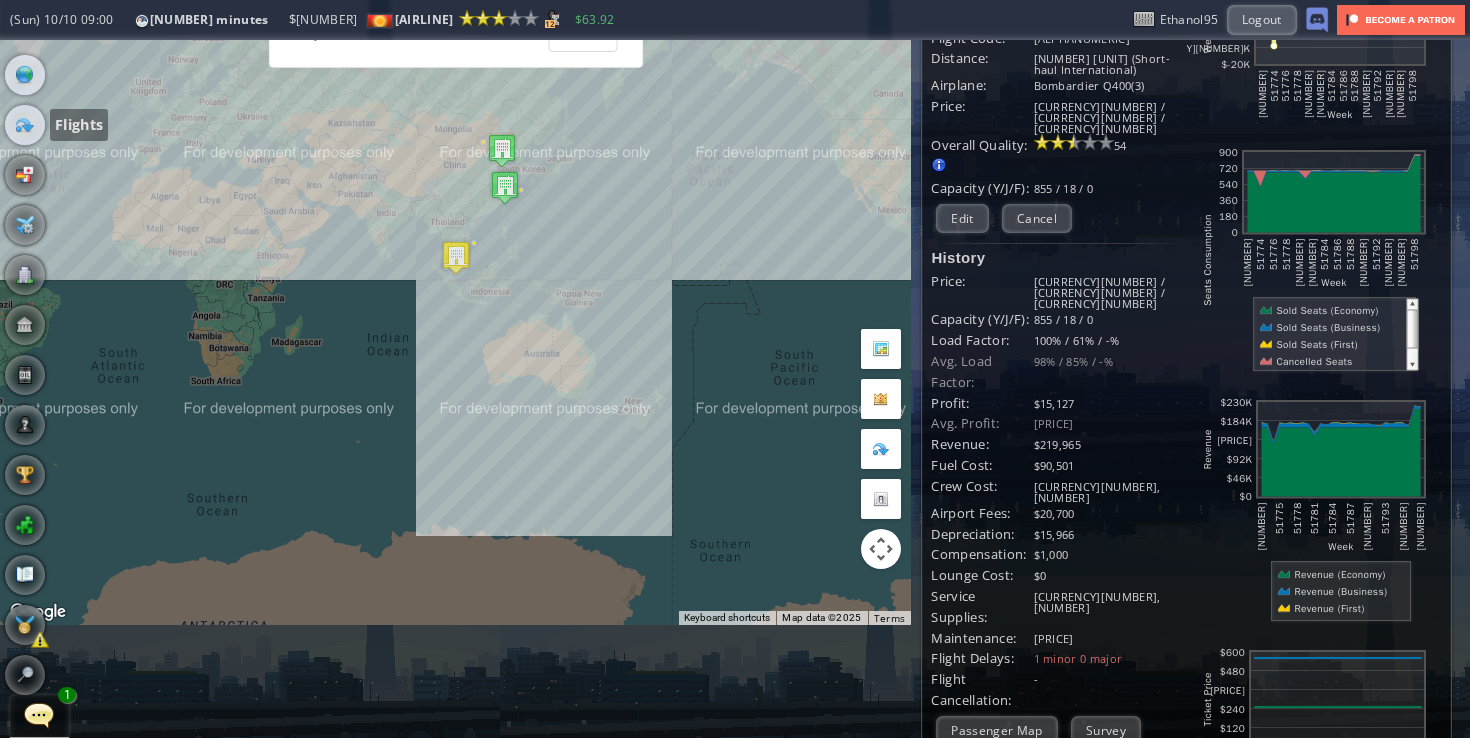click at bounding box center [25, 125] 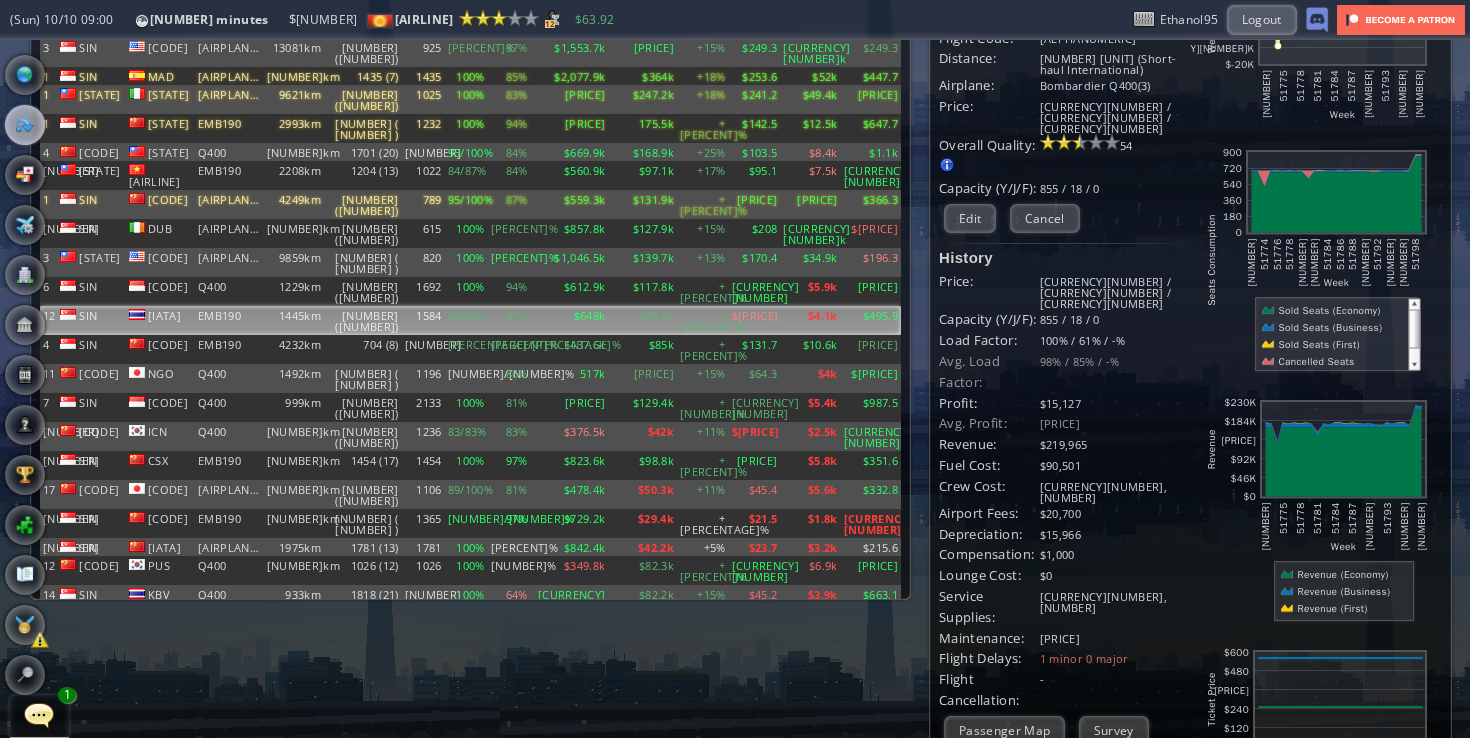 scroll, scrollTop: 0, scrollLeft: 0, axis: both 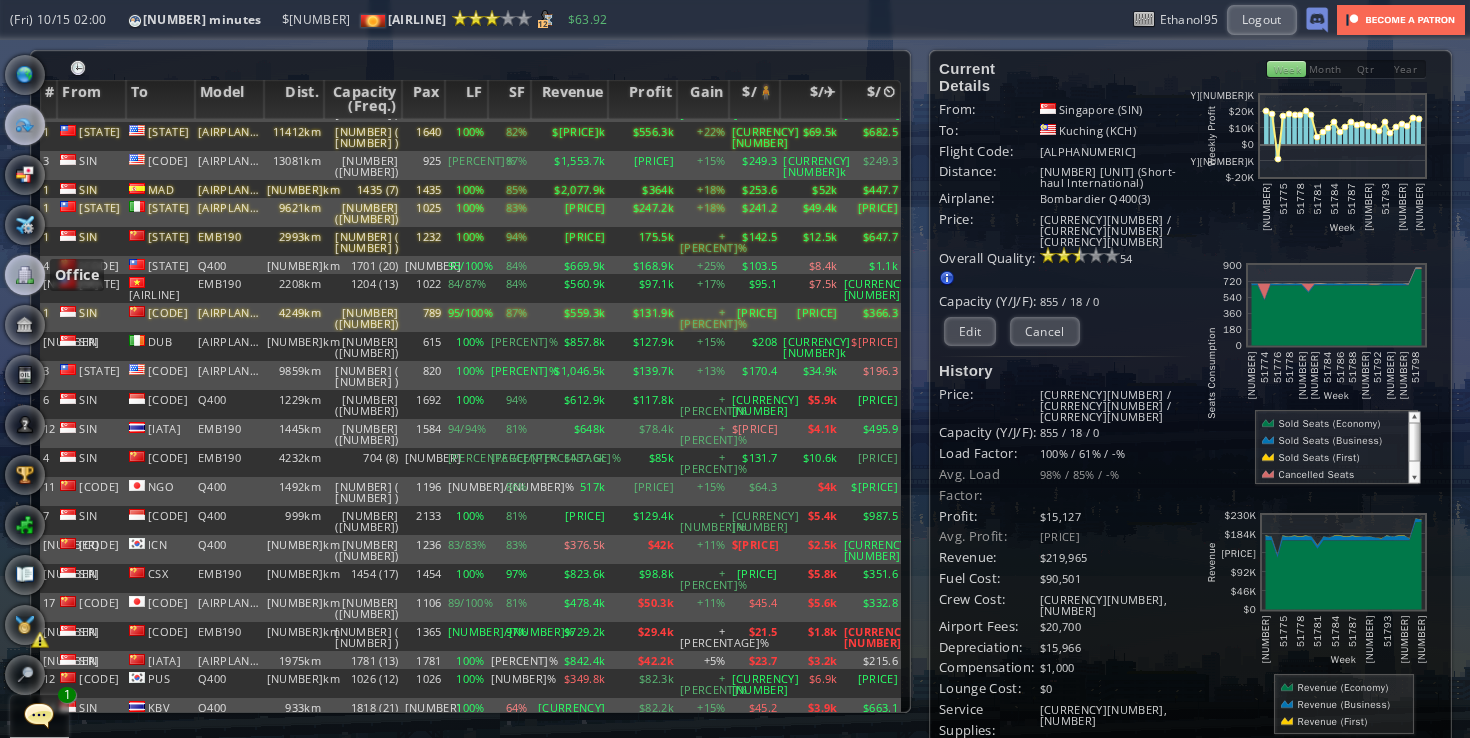 click at bounding box center [25, 275] 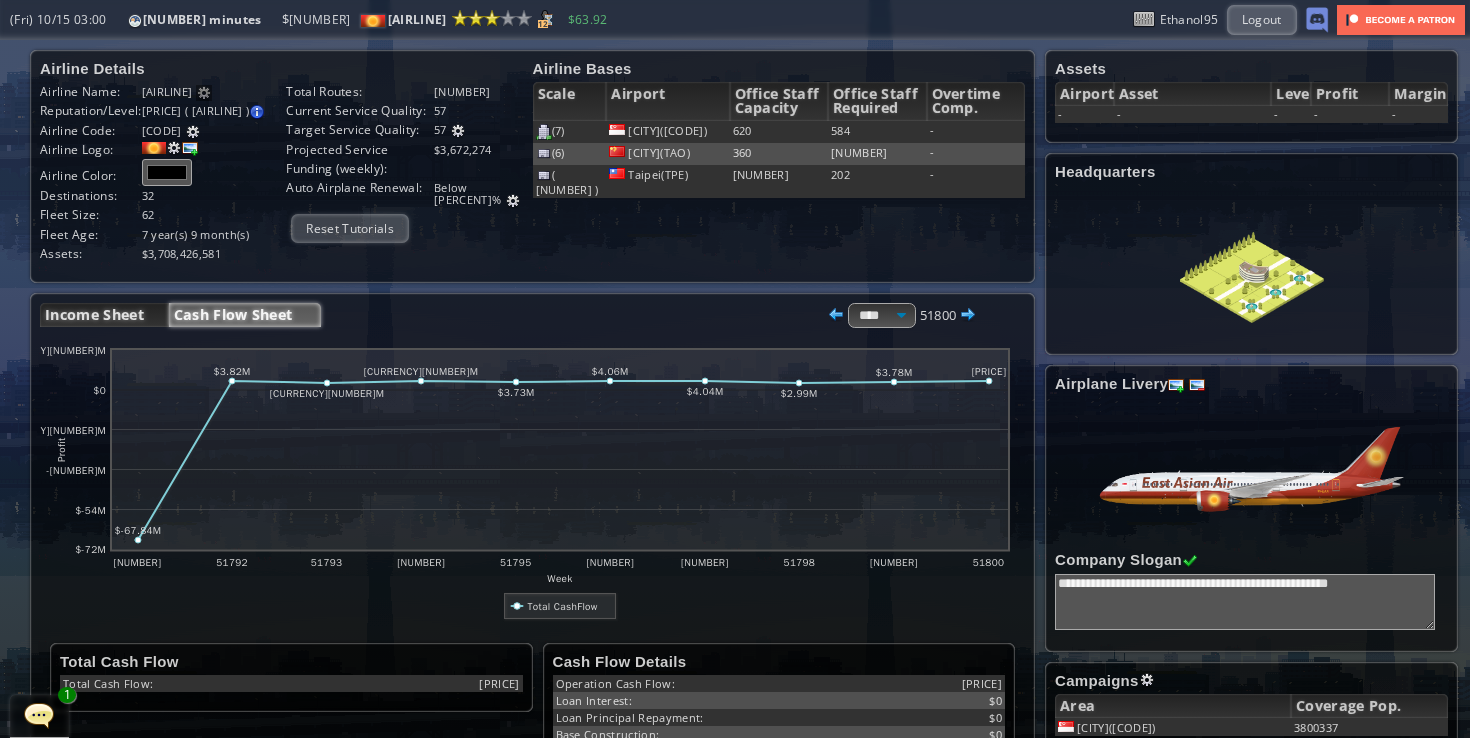 click on "Income Sheet" at bounding box center (104, 315) 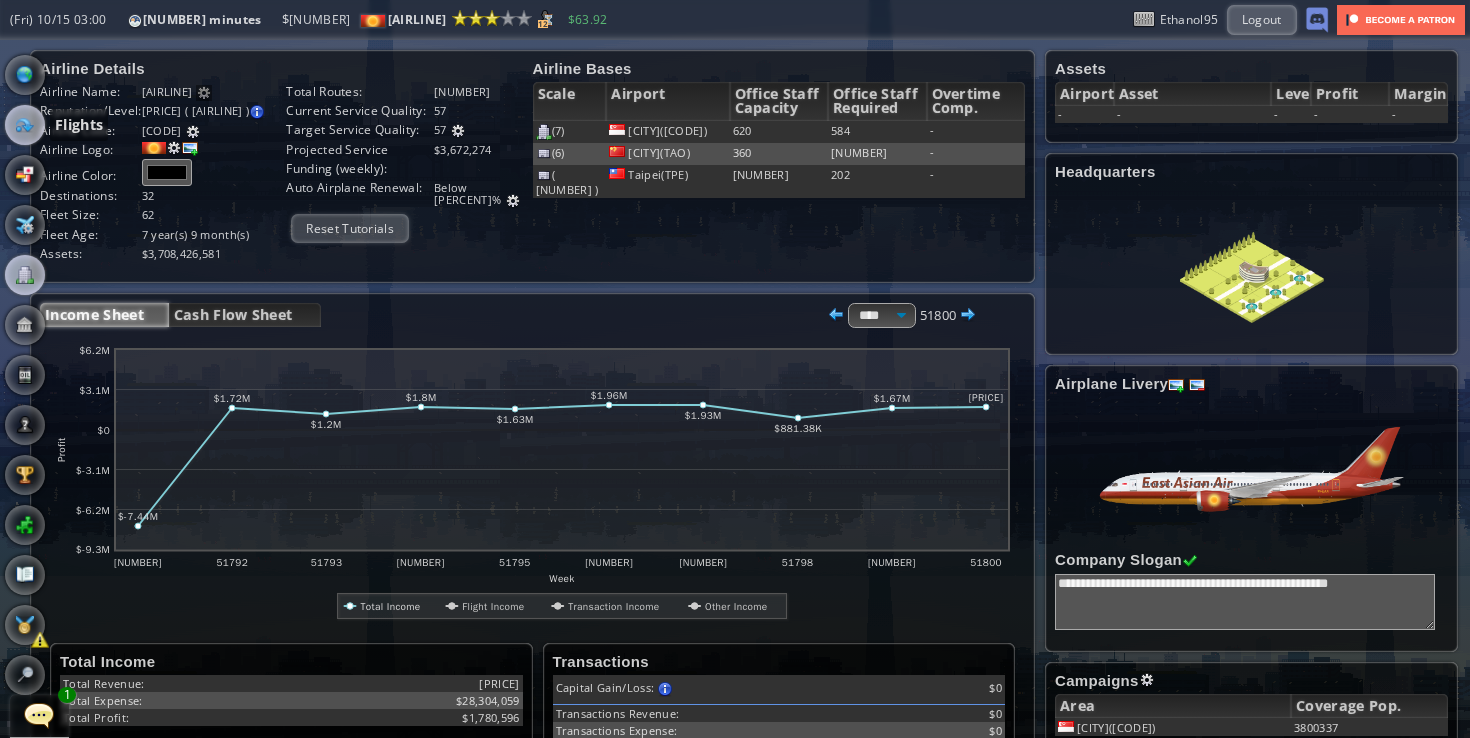 click at bounding box center [25, 125] 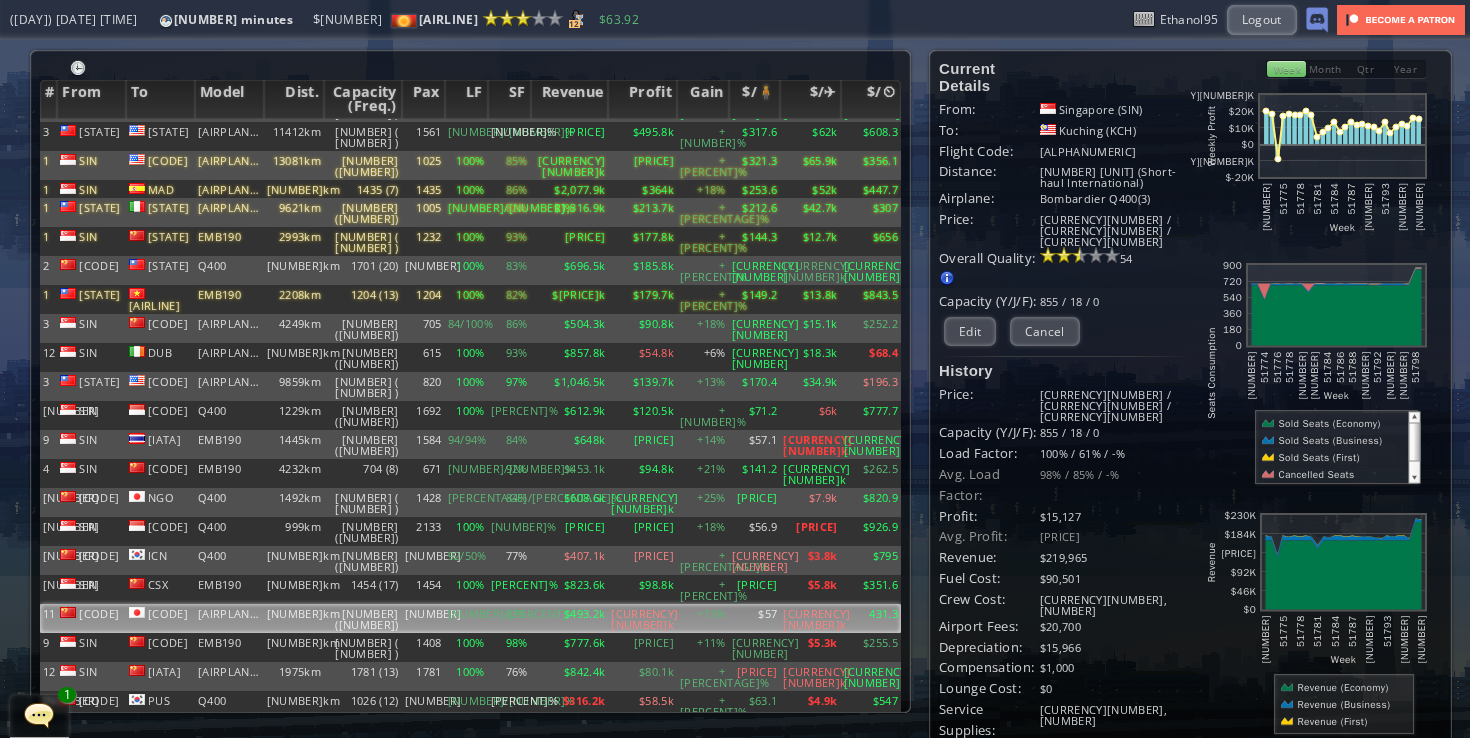 scroll, scrollTop: 0, scrollLeft: 0, axis: both 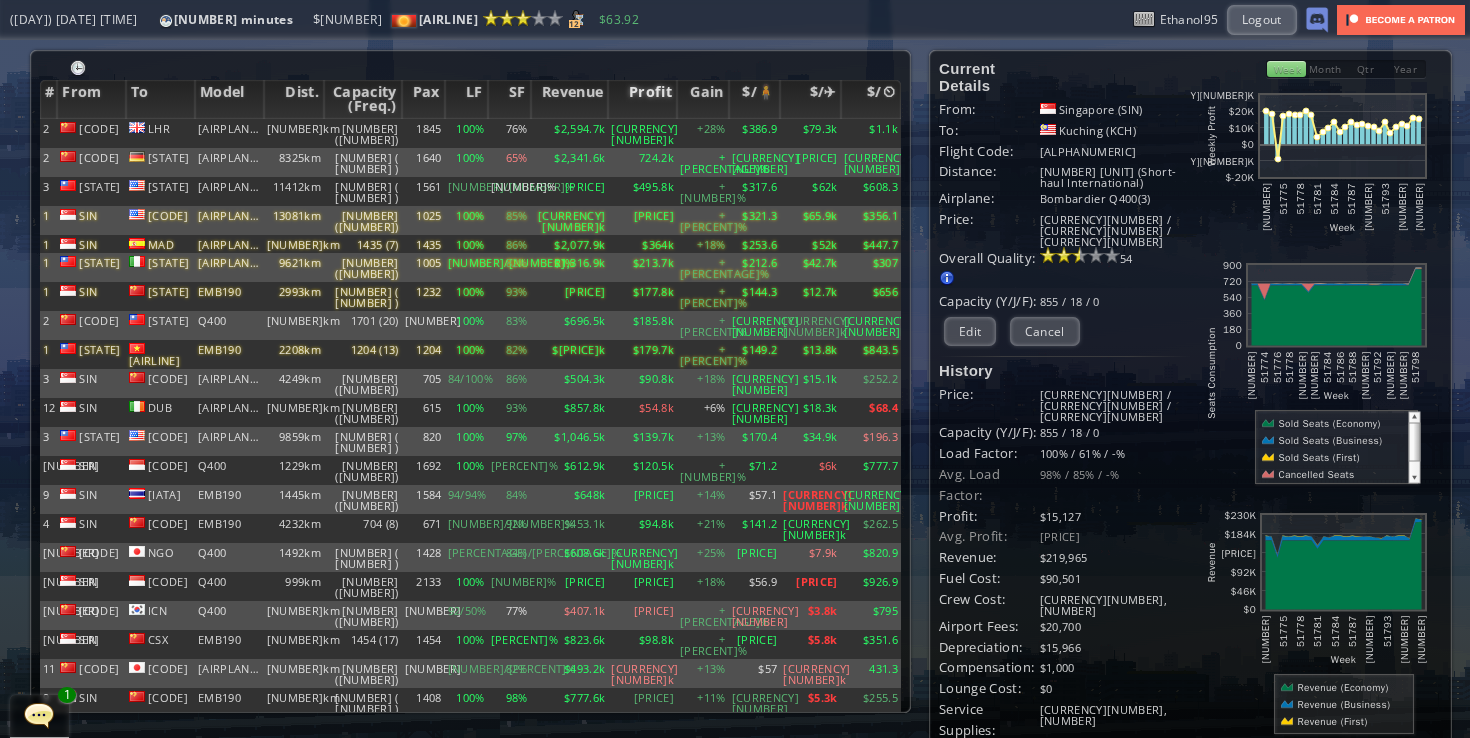 click on "Profit" at bounding box center [642, 99] 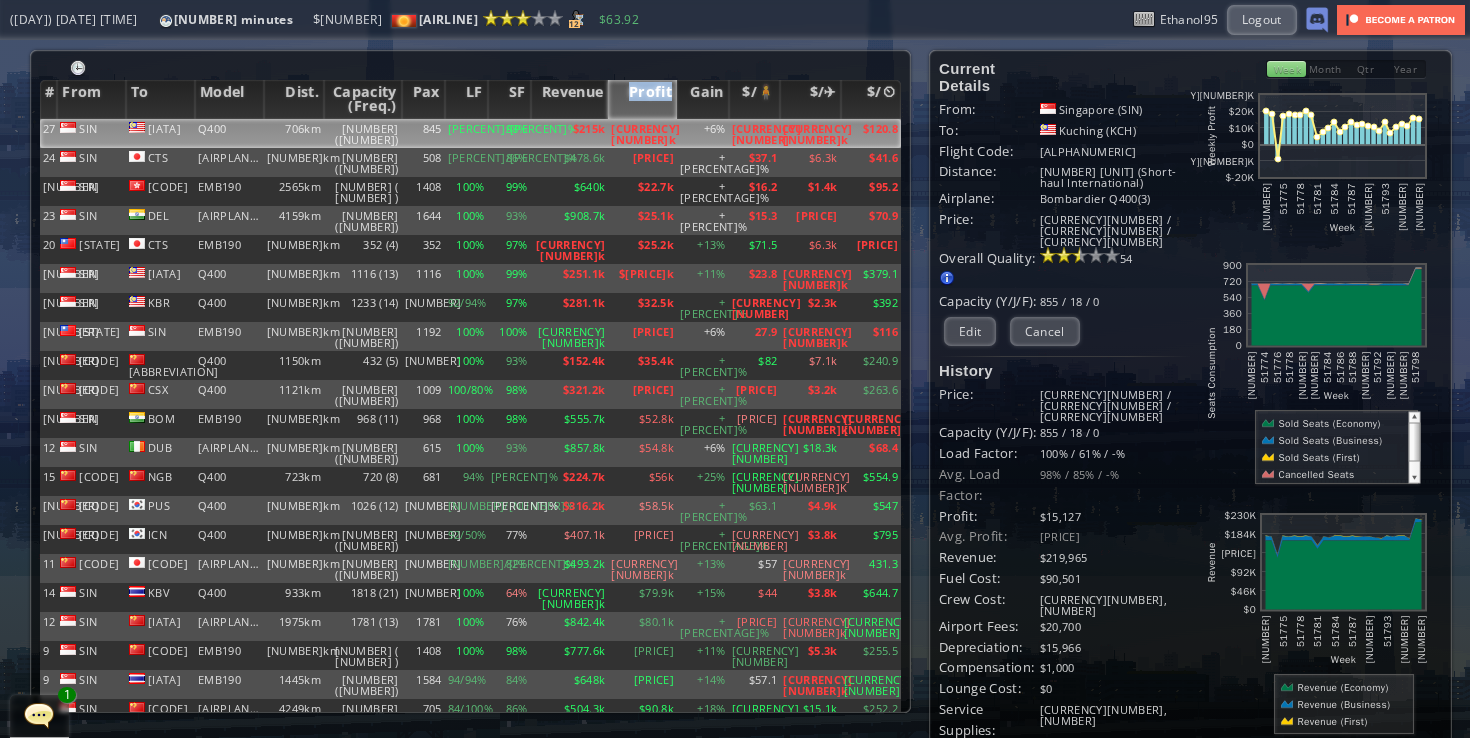 click on "Profit" at bounding box center (642, 99) 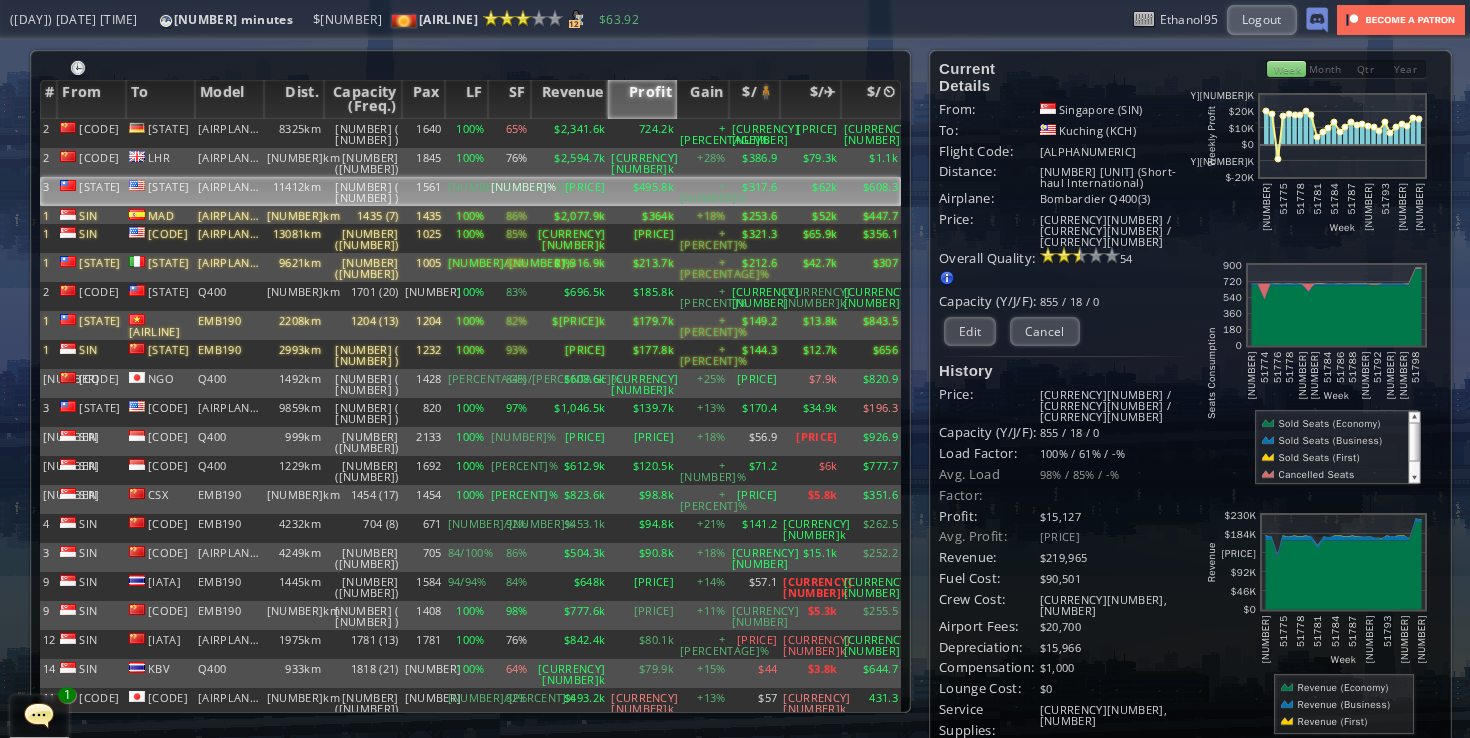 click on "[PRICE]" at bounding box center (569, 133) 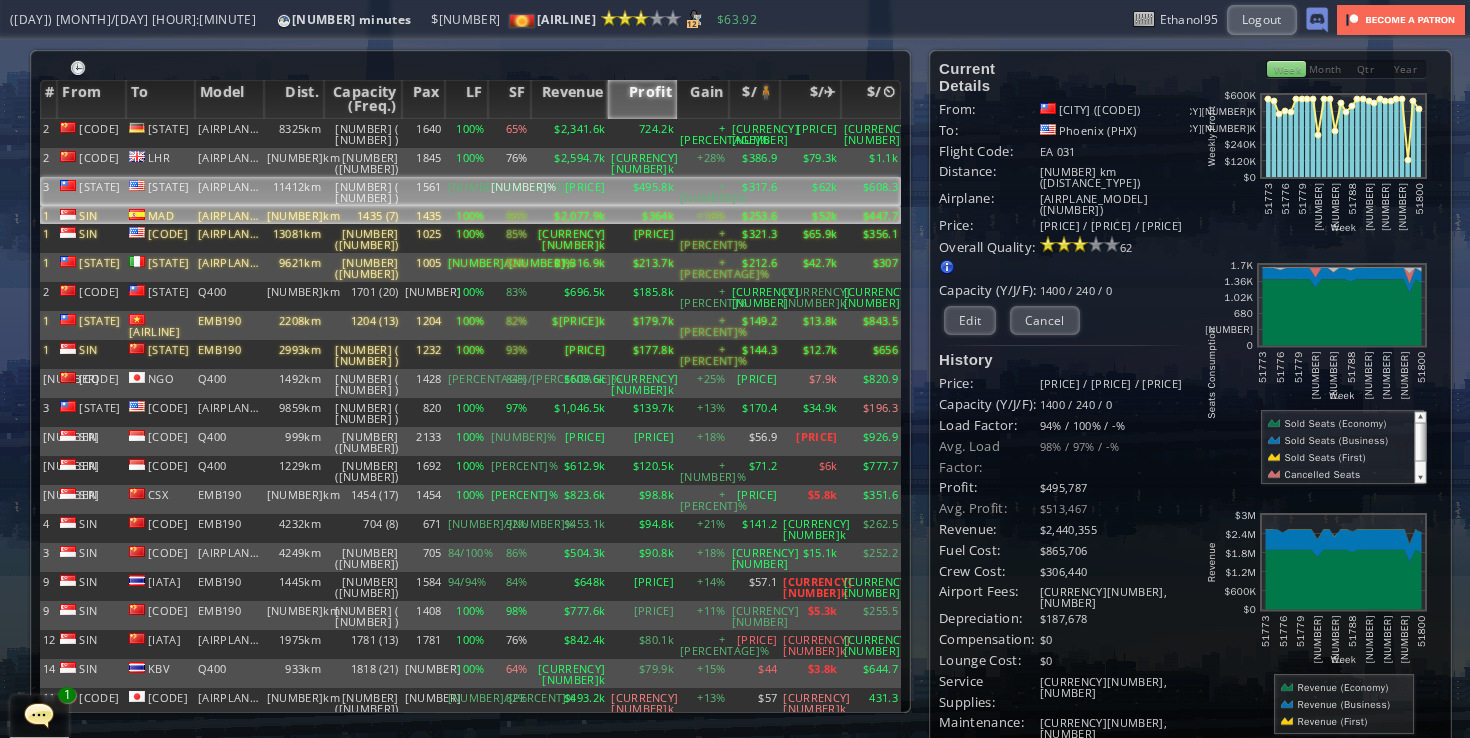 click on "$364k" at bounding box center [642, 133] 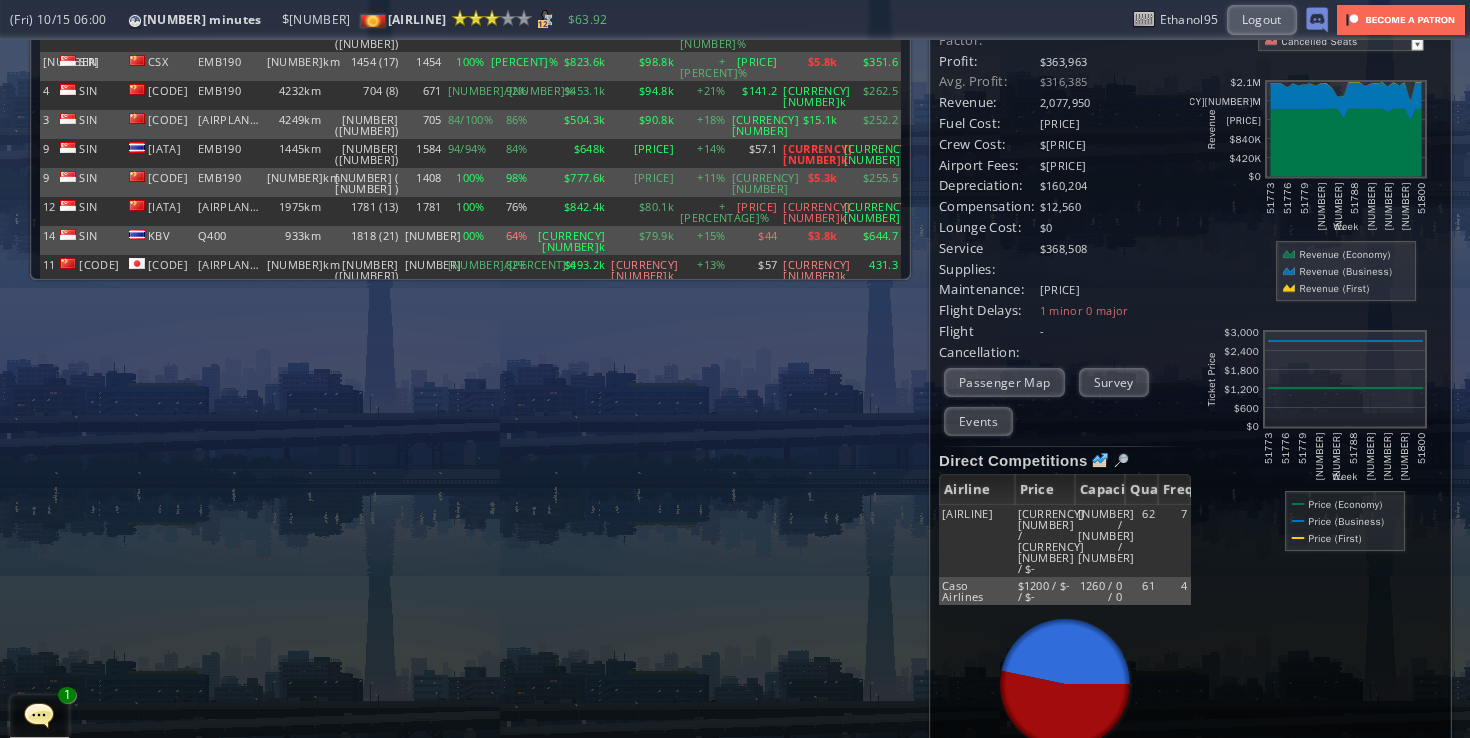 scroll, scrollTop: 0, scrollLeft: 0, axis: both 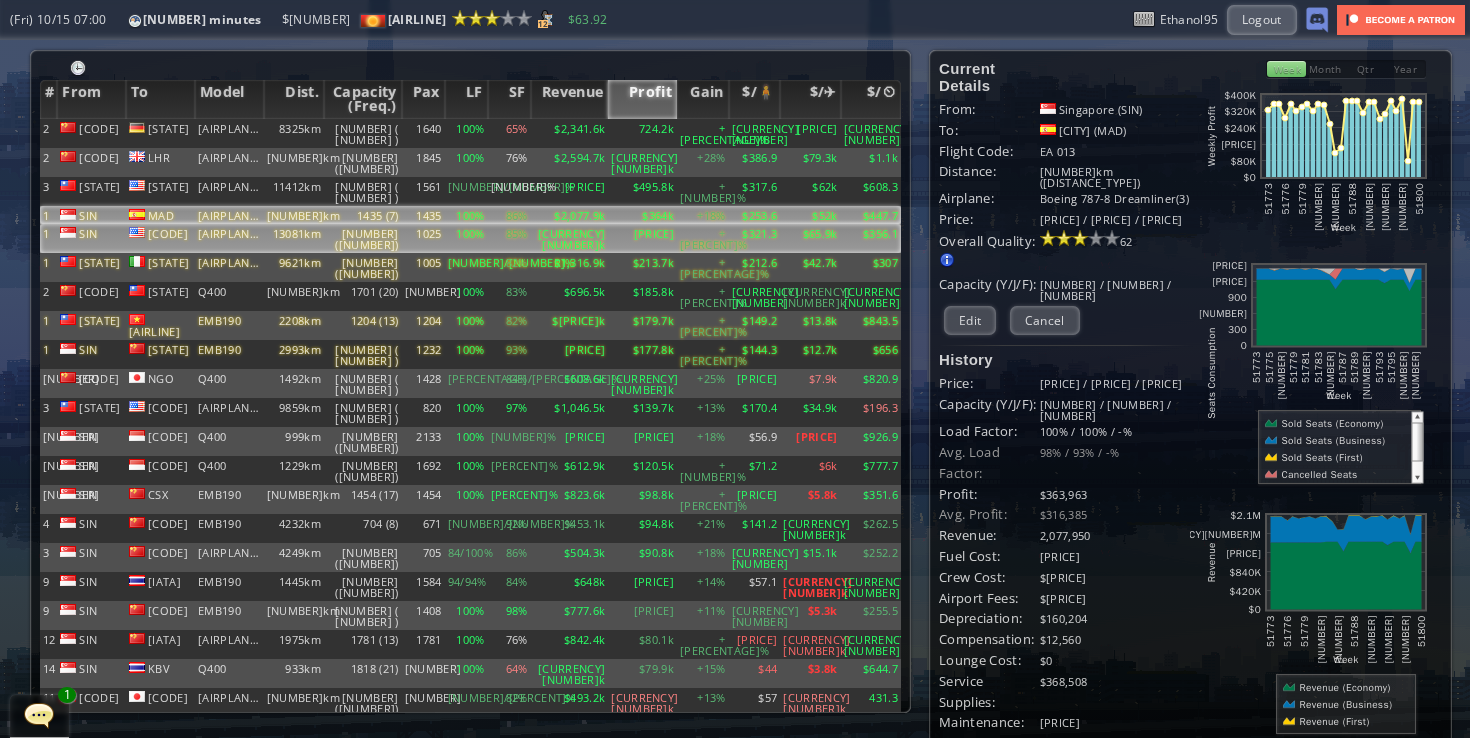 click on "$321.3" at bounding box center (755, 133) 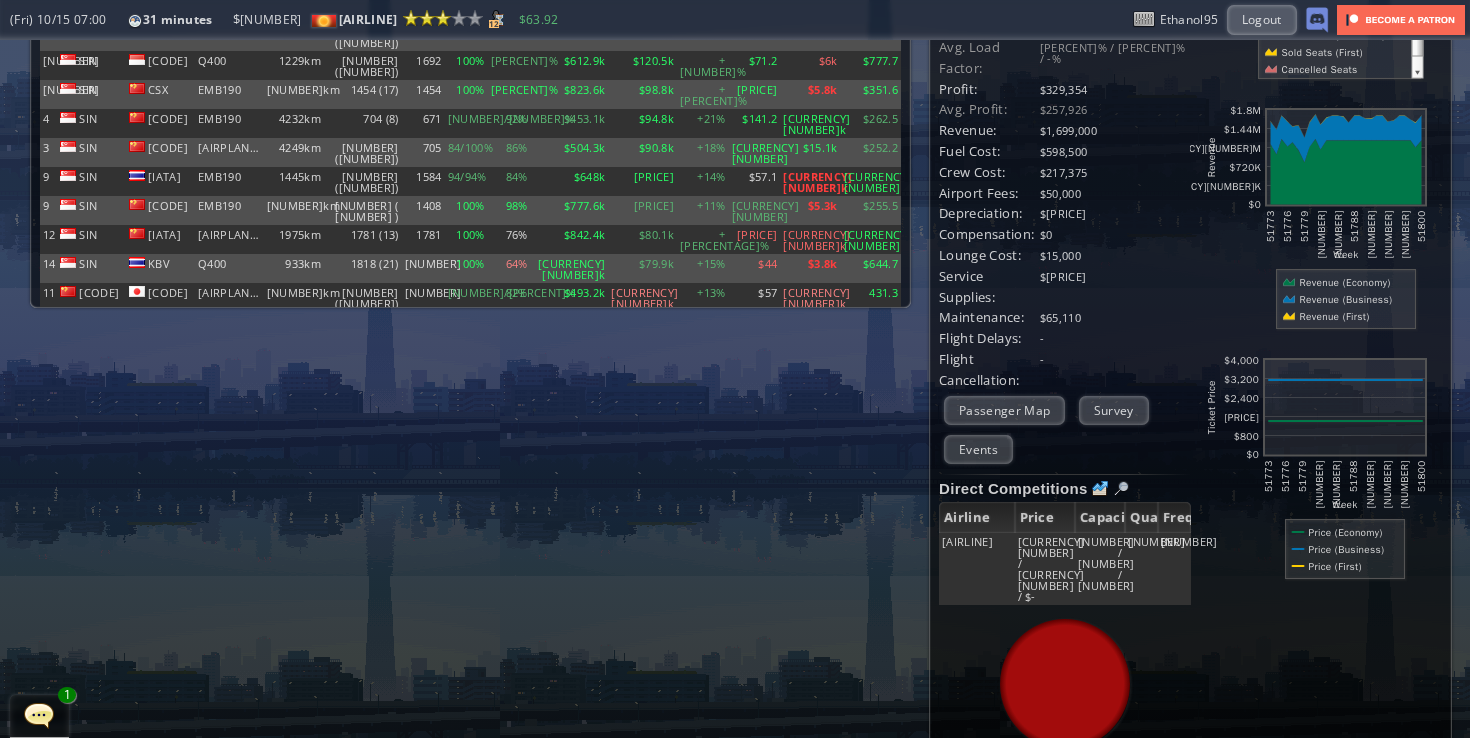 scroll, scrollTop: 0, scrollLeft: 0, axis: both 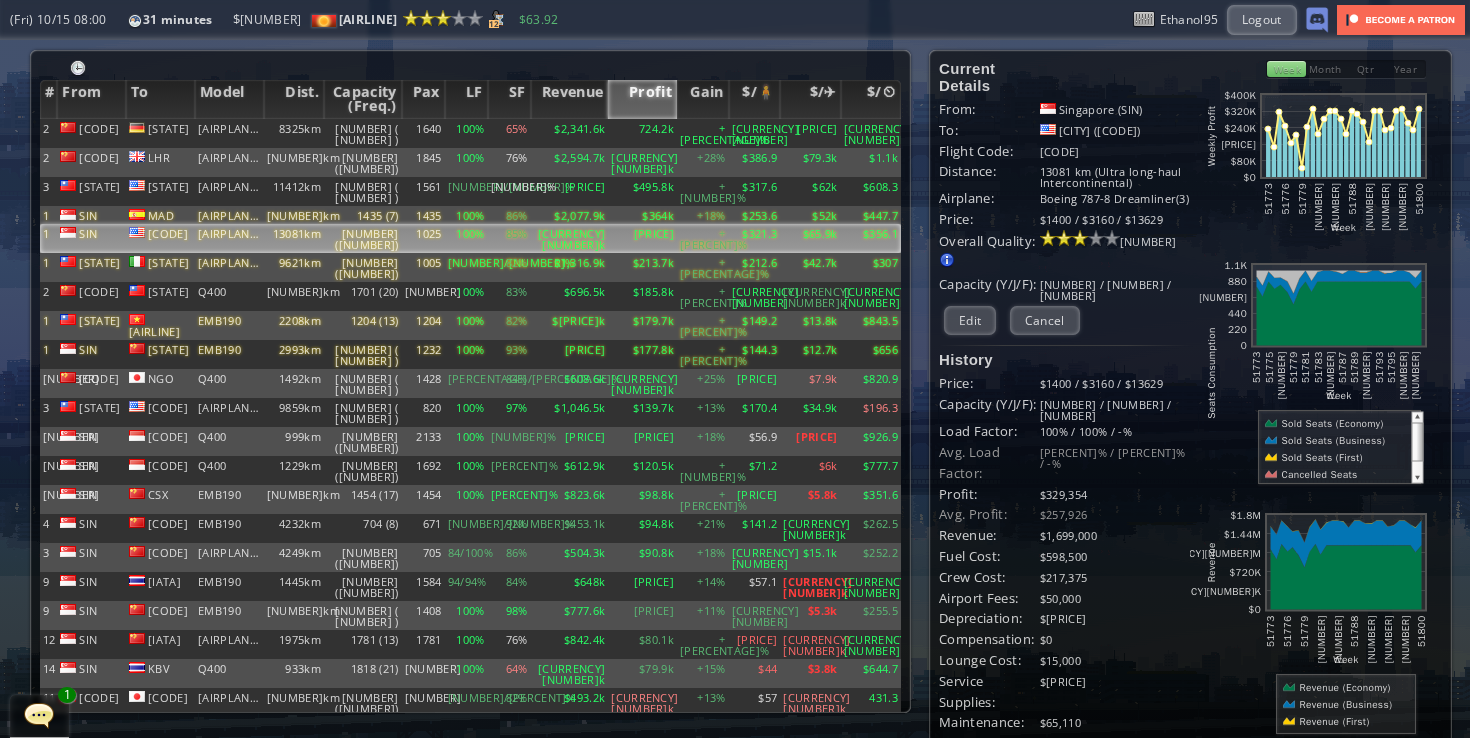click at bounding box center [1316, 163] 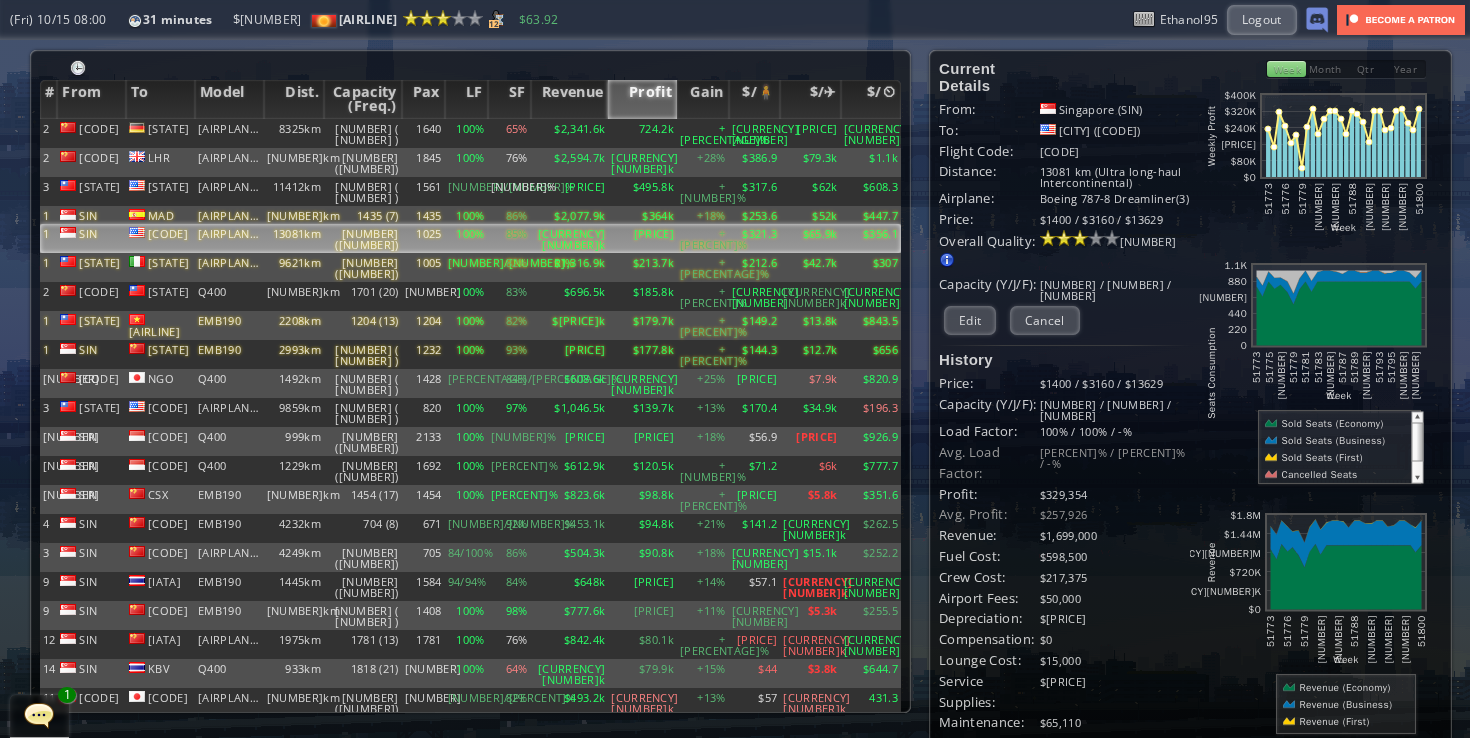 click on "Current Details
From:
Singapore (SIN)
To:
Portland (PDX)
Flight Code:
EA 036
Distance:
13081 km (Ultra long-haul Intercontinental)
Airplane:
Boeing 787-8 Dreamliner(3)
Price:
$1400 / $3160 / $13629
Overall Quality:
Overall quality is determined by:
- Fleet Age per Route
- Service Star level per route
- Company wide Service Quality
64 $0" at bounding box center (1190, 620) 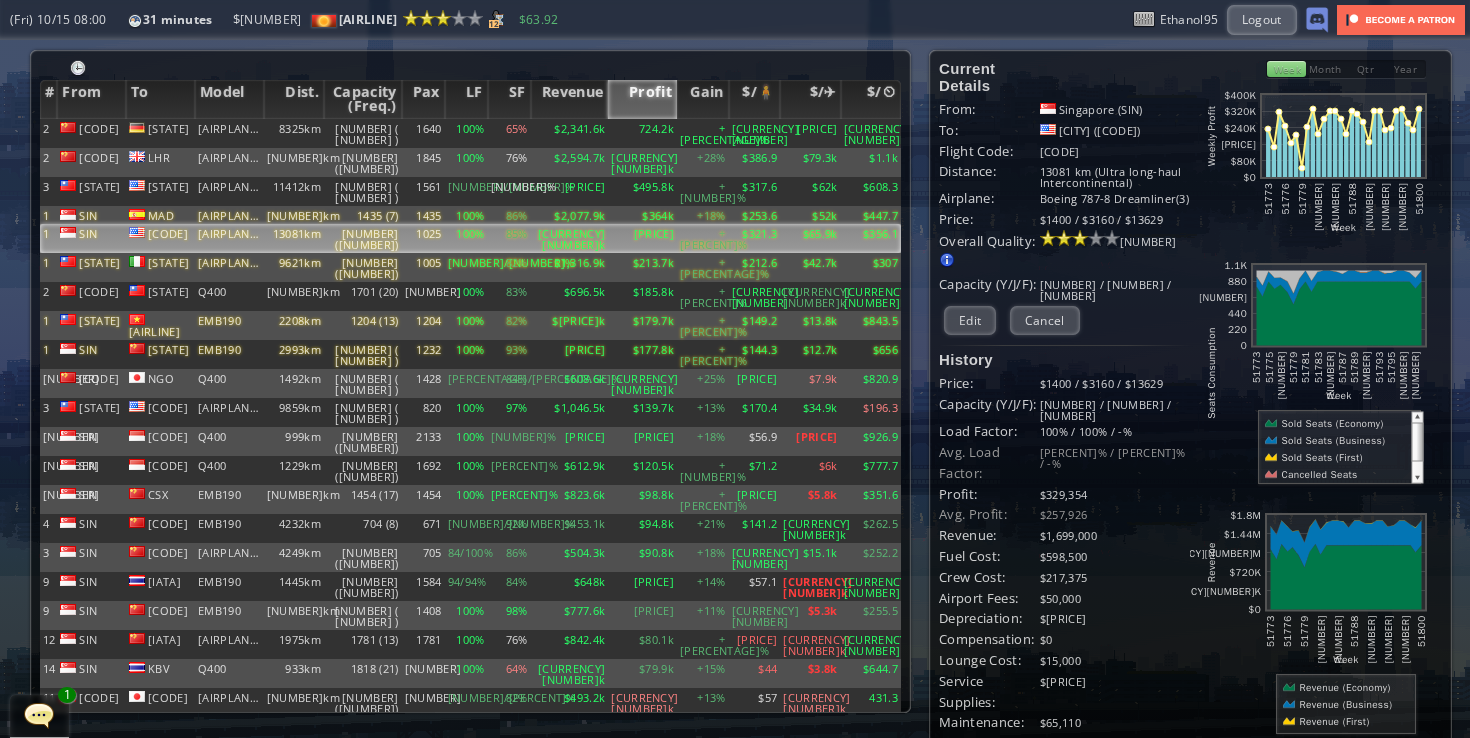 click on "Month" at bounding box center (1326, 69) 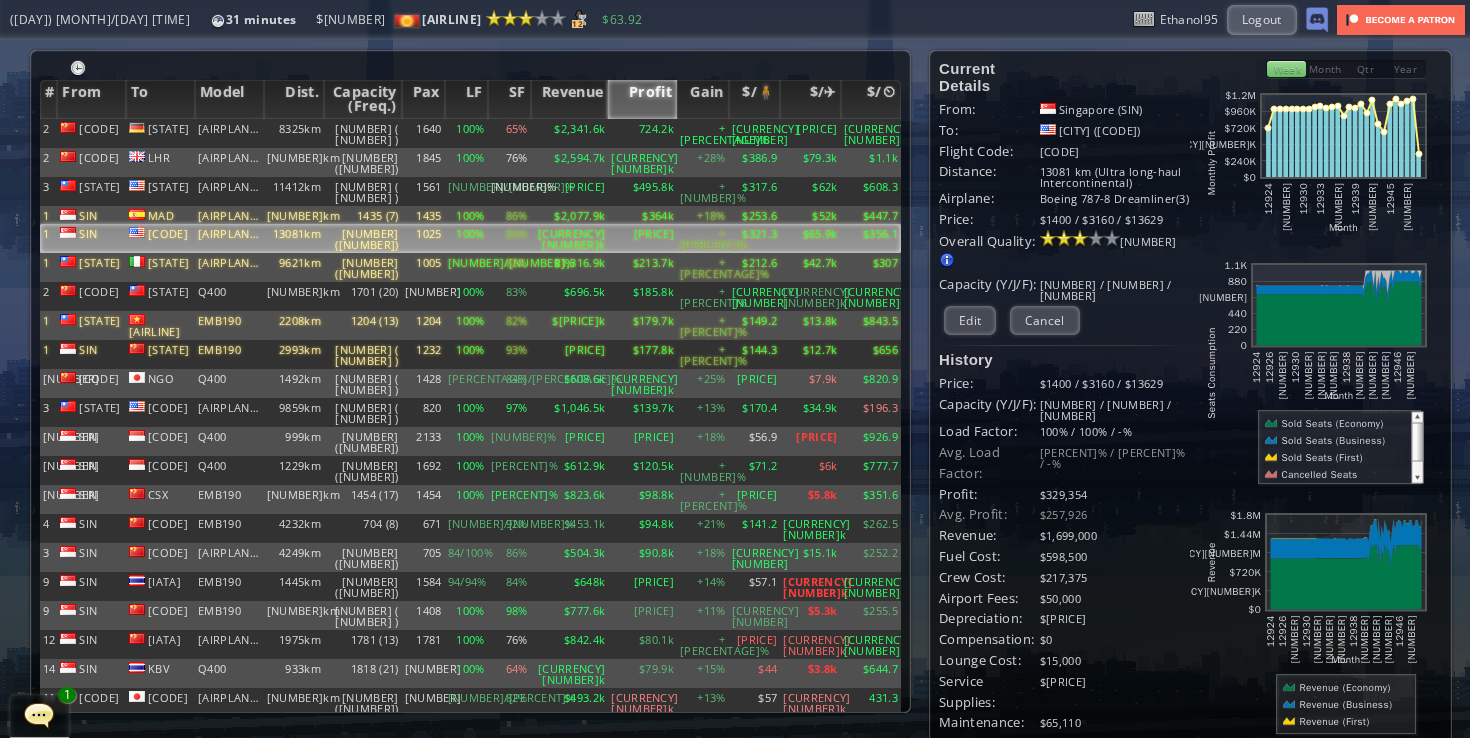click on "Week" at bounding box center (1286, 69) 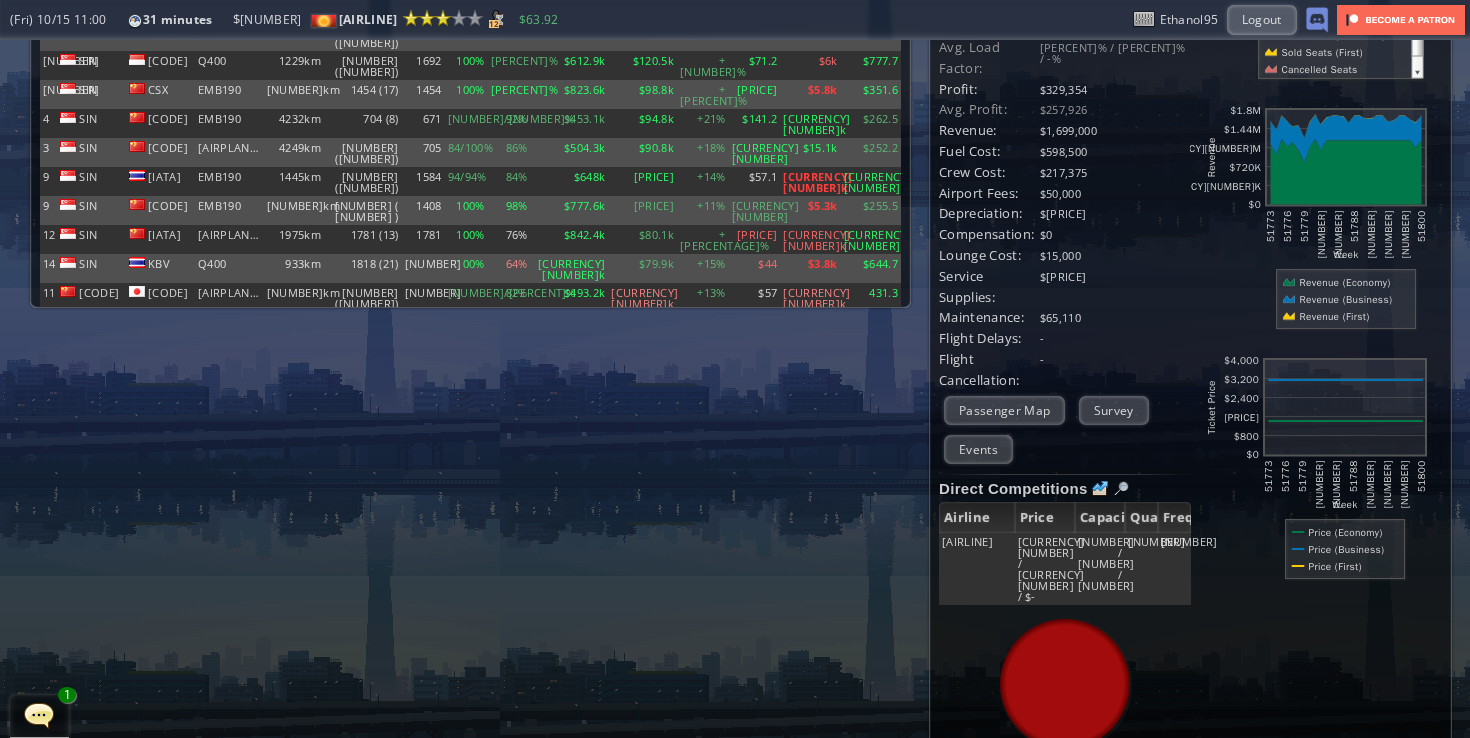 scroll, scrollTop: 0, scrollLeft: 0, axis: both 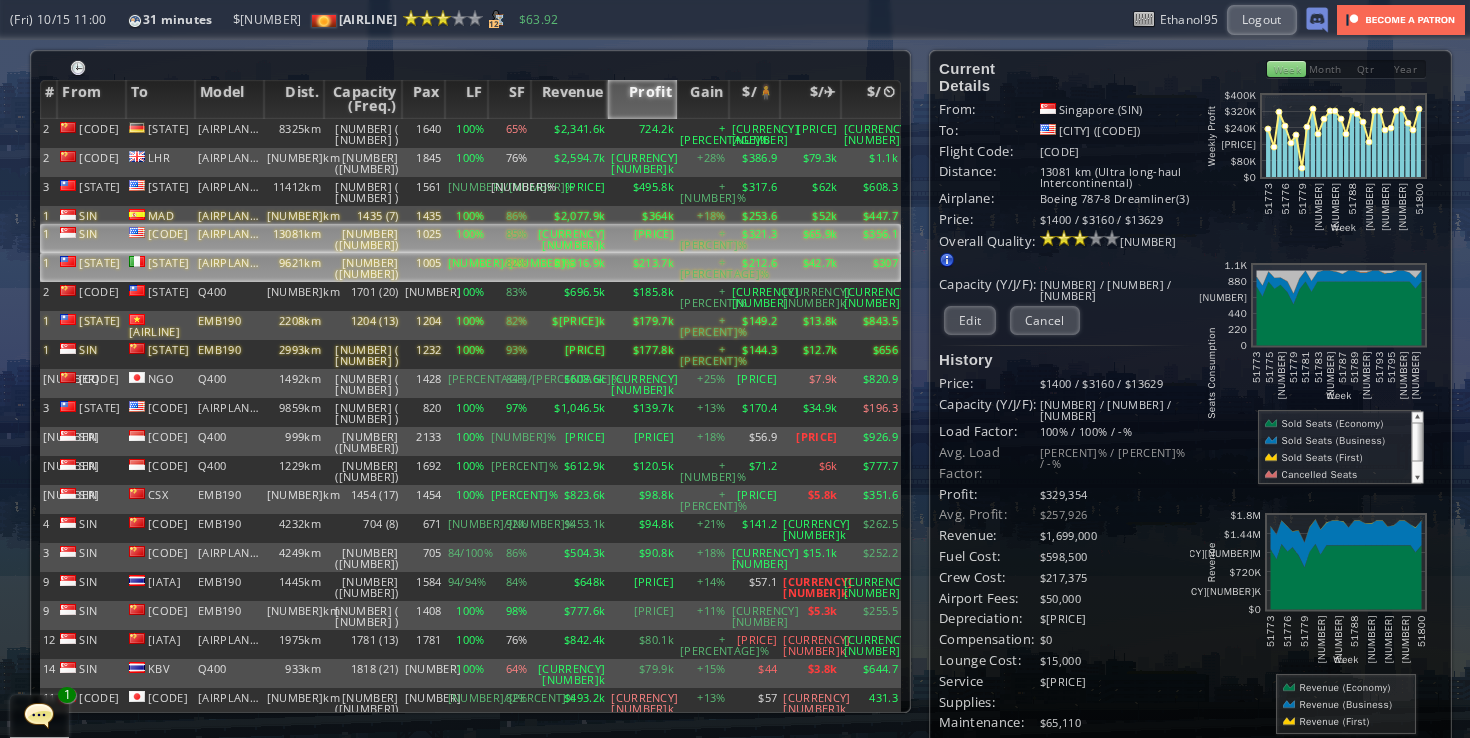 click on "82%" at bounding box center (509, 133) 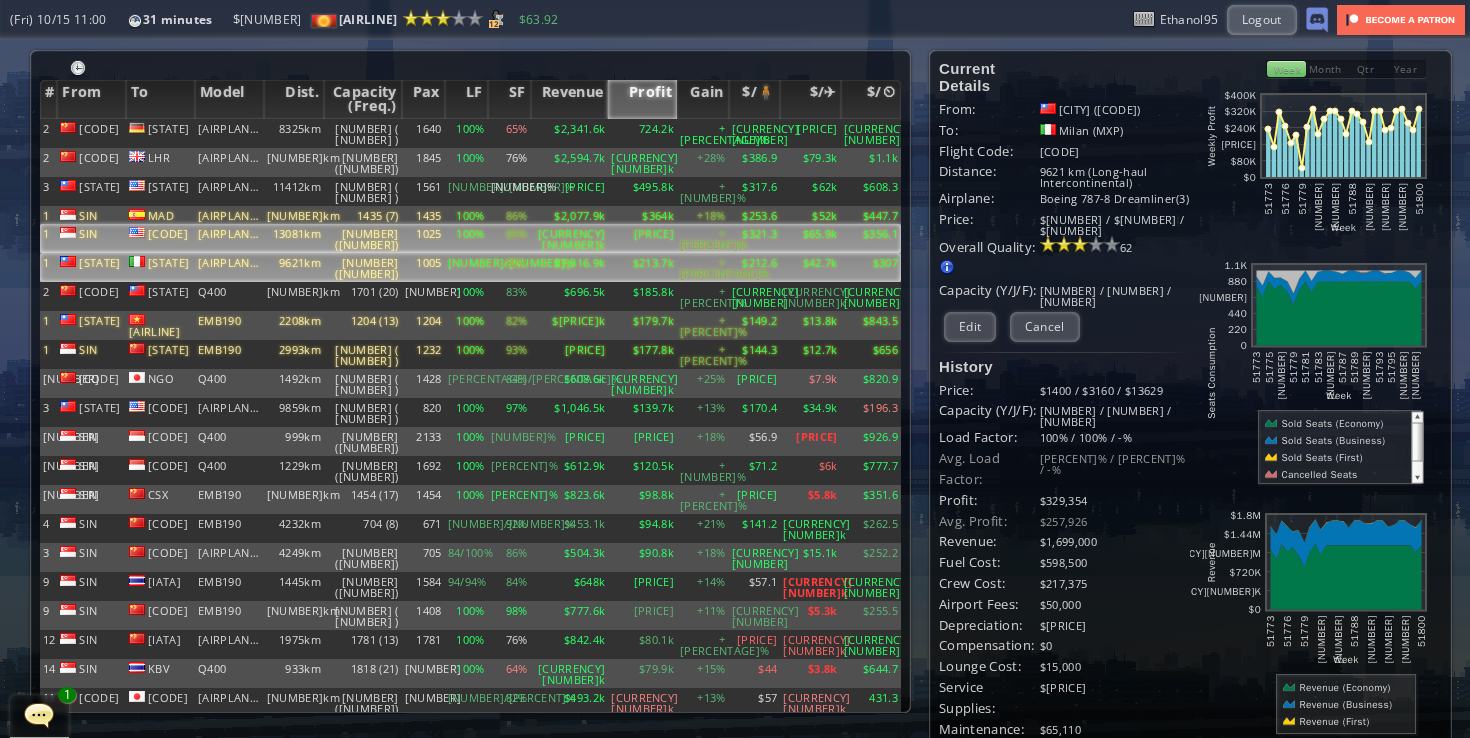 click on "[PRICE]" at bounding box center (642, 133) 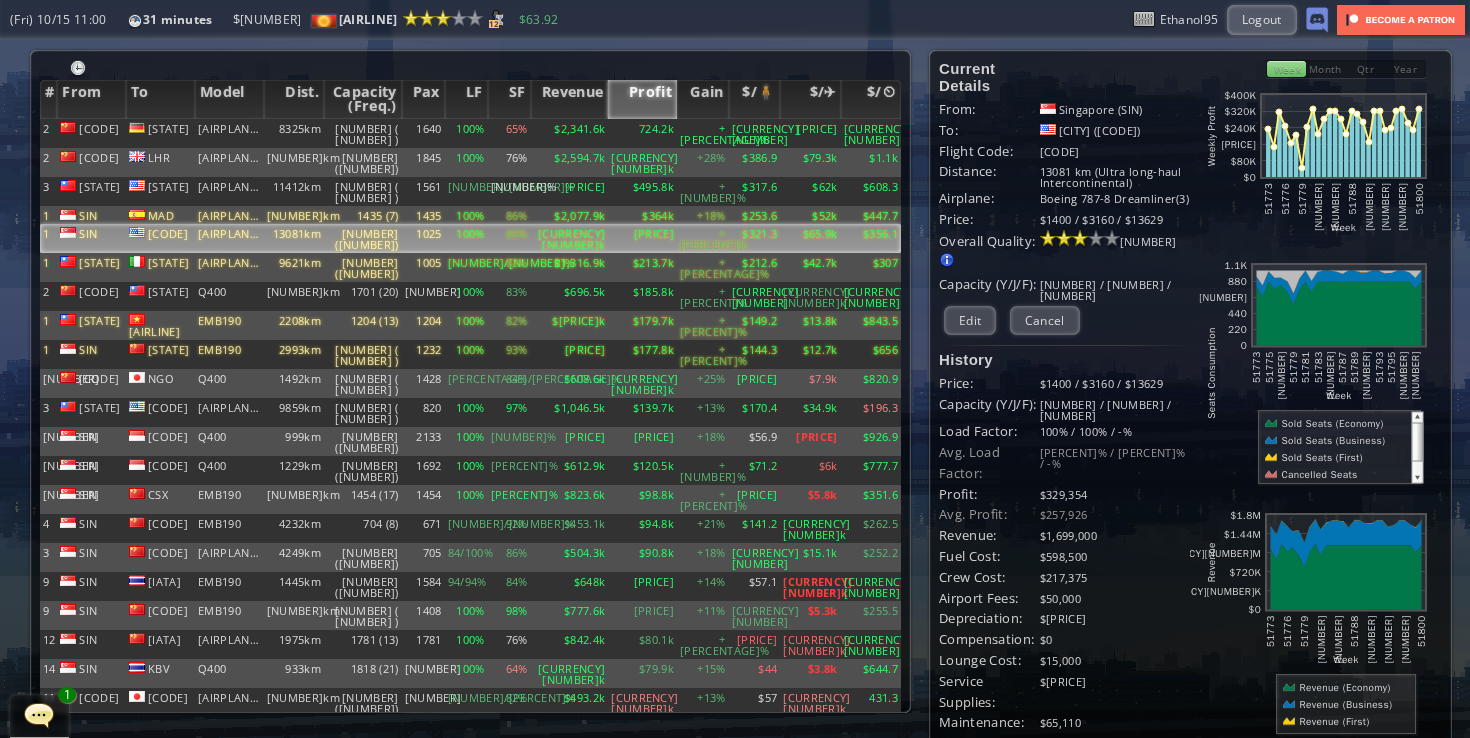 click on "98%" at bounding box center [509, 133] 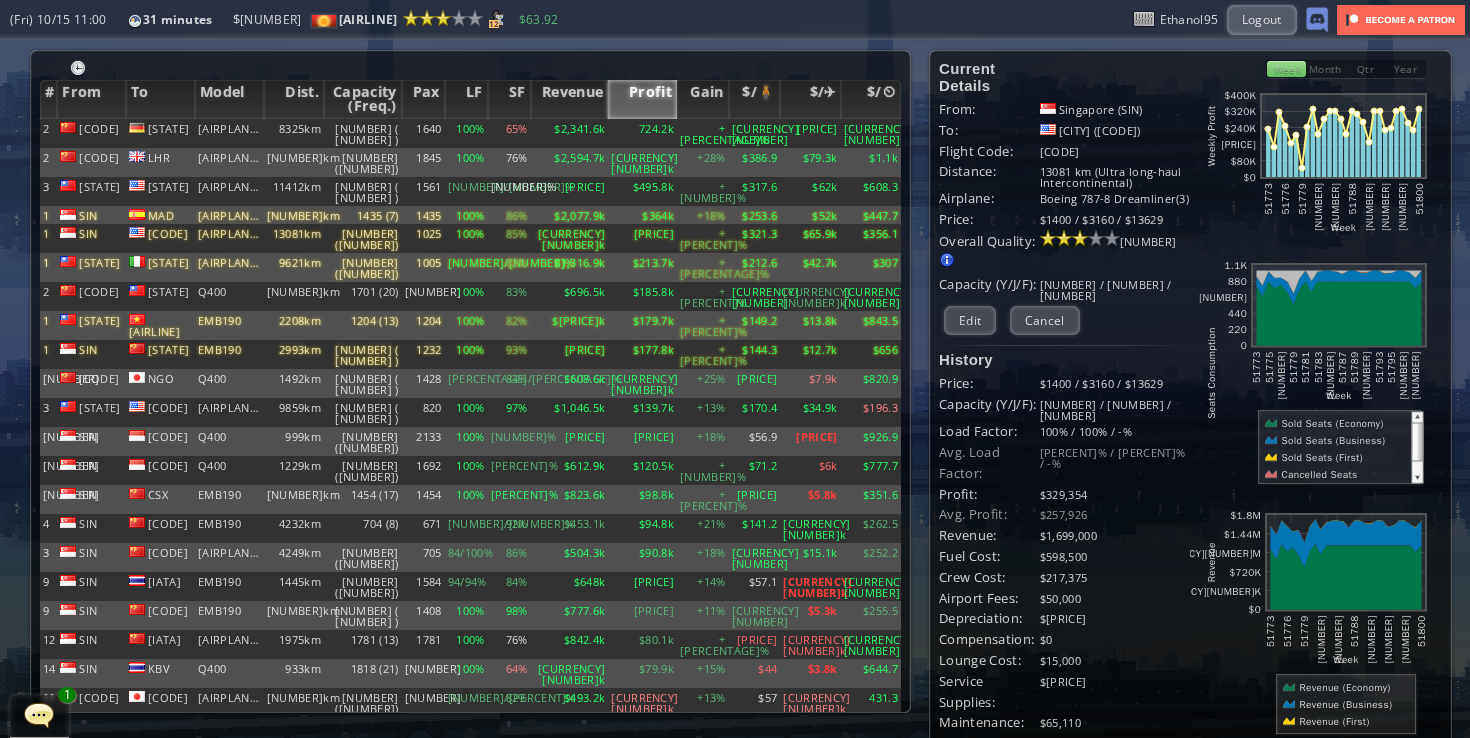 click on "93%" at bounding box center [509, 133] 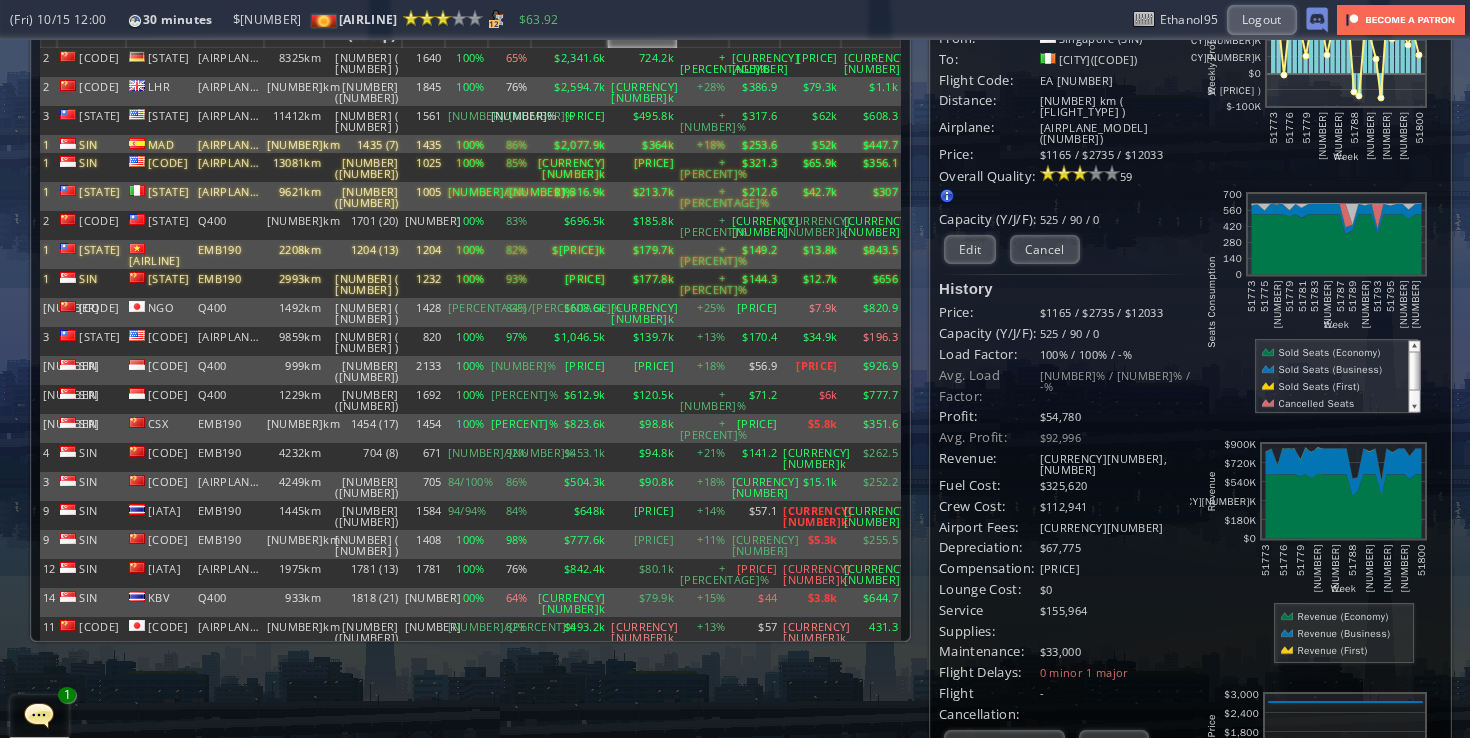 scroll, scrollTop: 23, scrollLeft: 0, axis: vertical 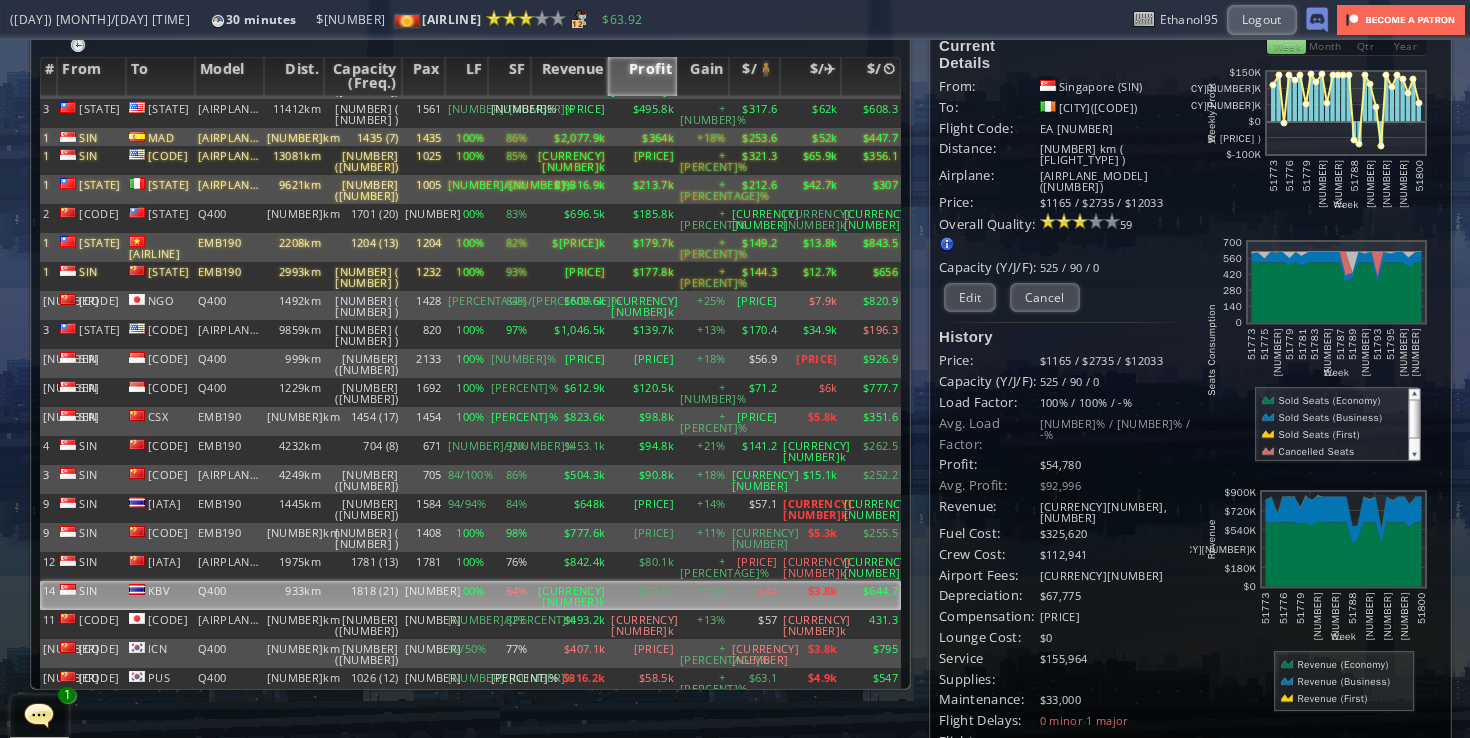 click on "100%" at bounding box center (466, 55) 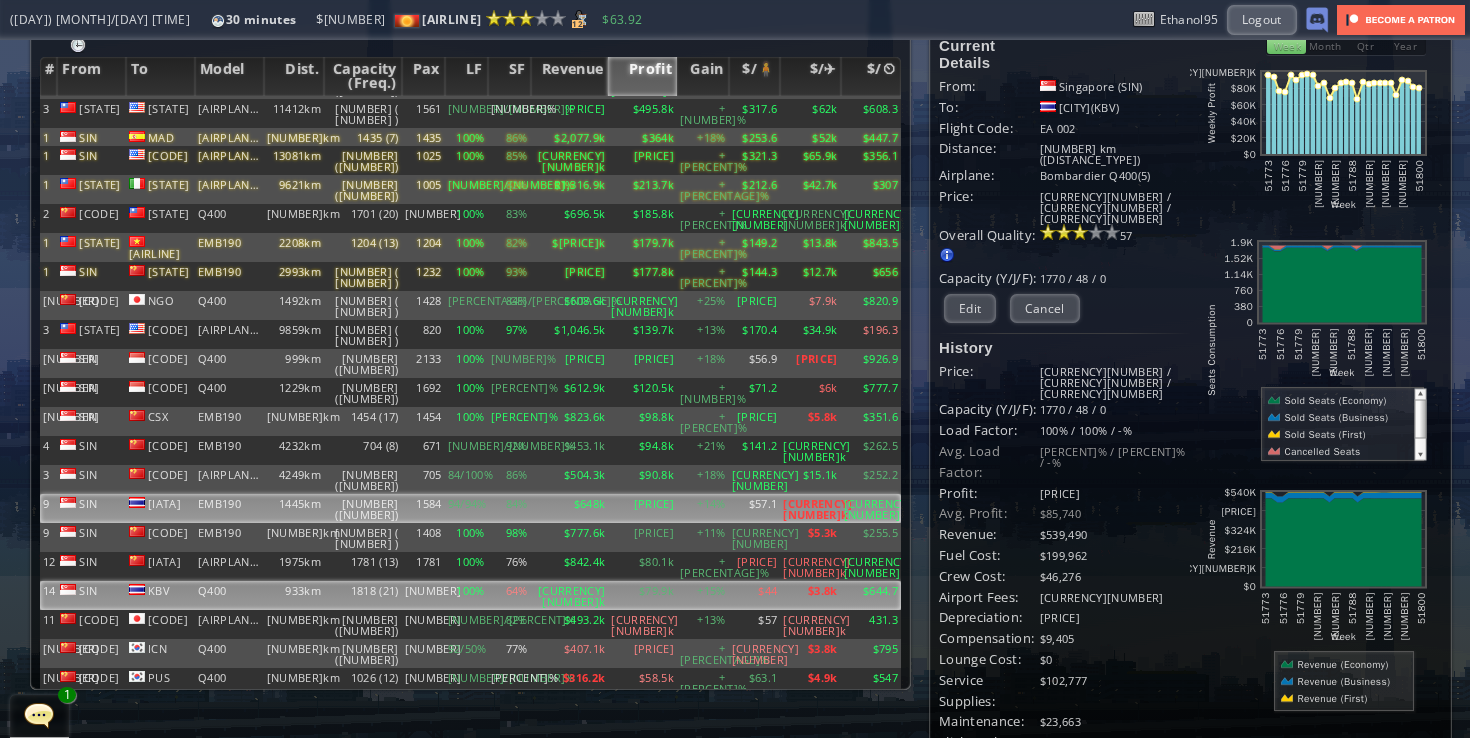 click on "84%" at bounding box center (509, 55) 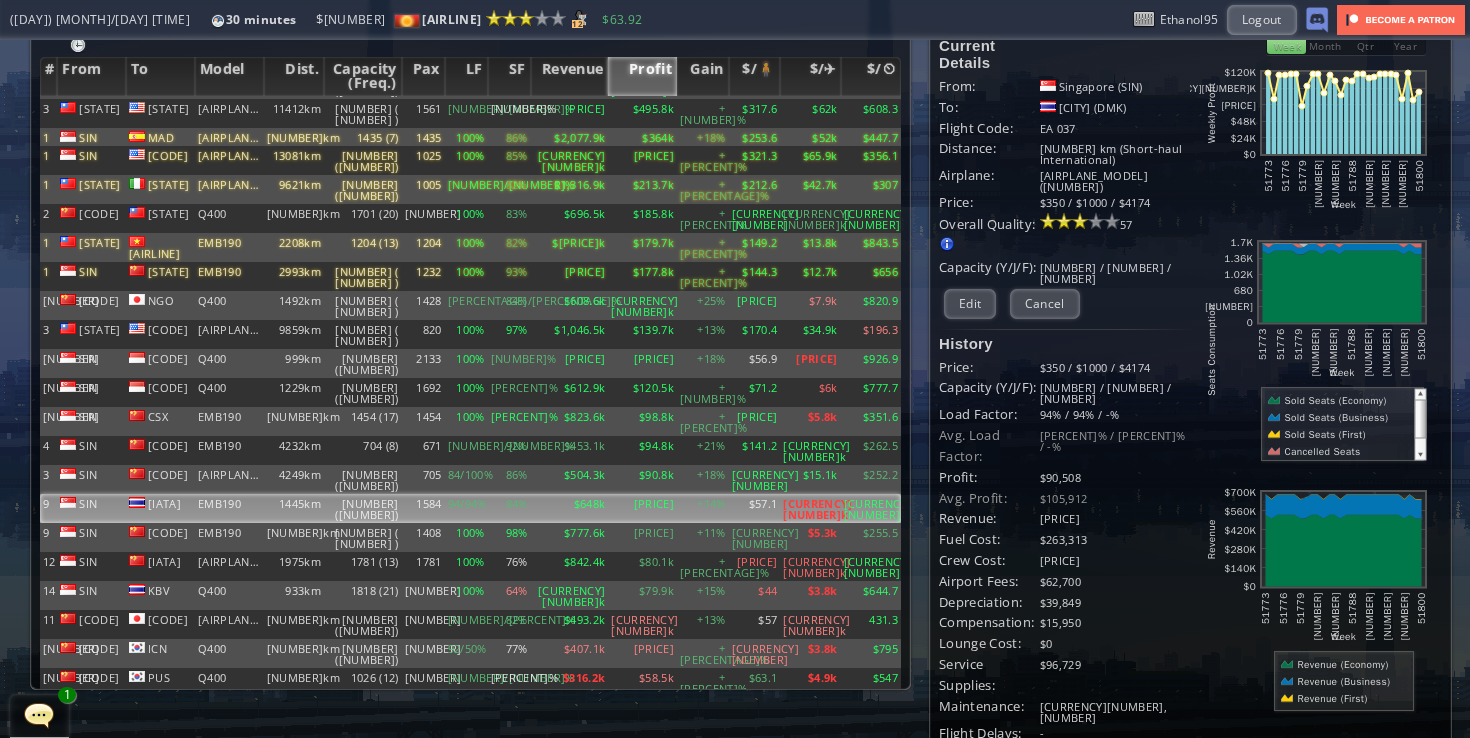 click on "Month" at bounding box center [1326, 46] 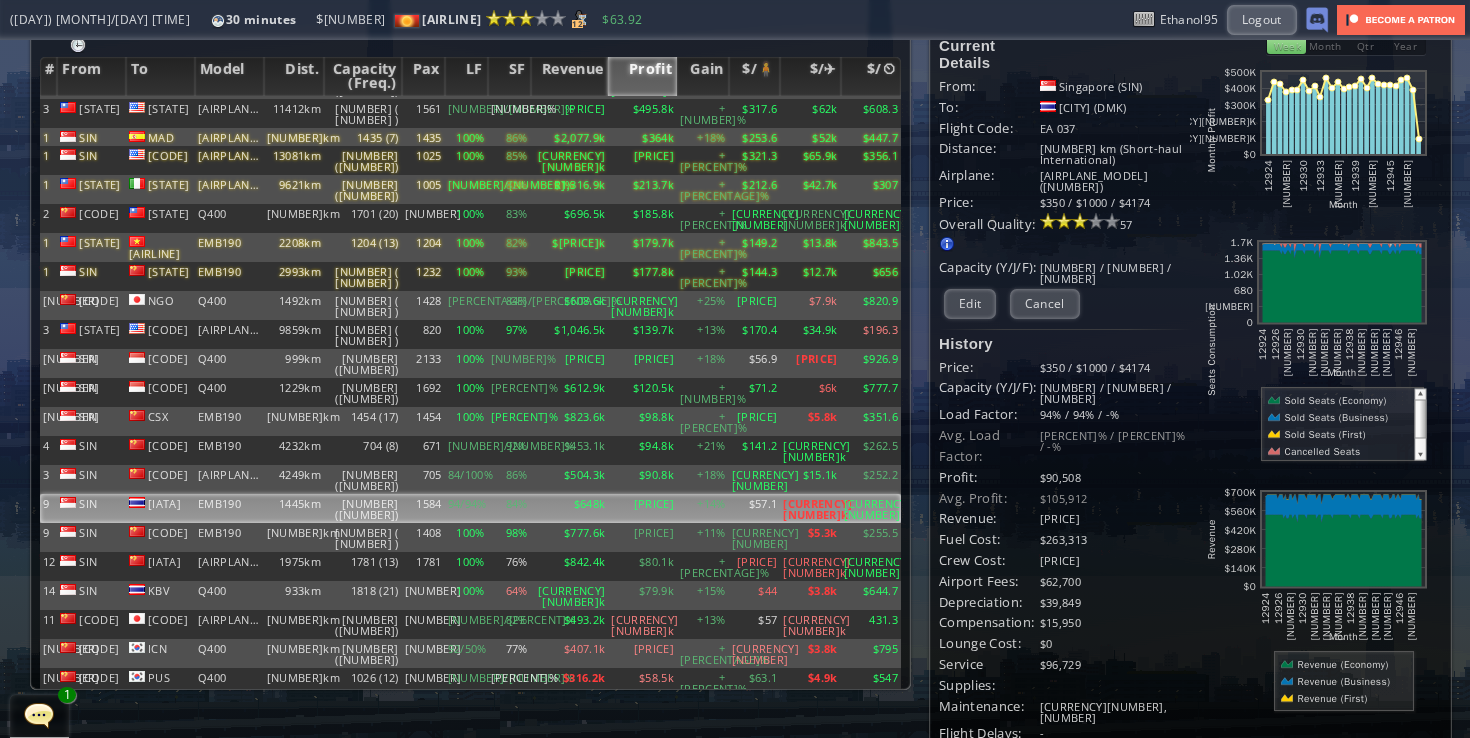 click on "Week" at bounding box center (1286, 46) 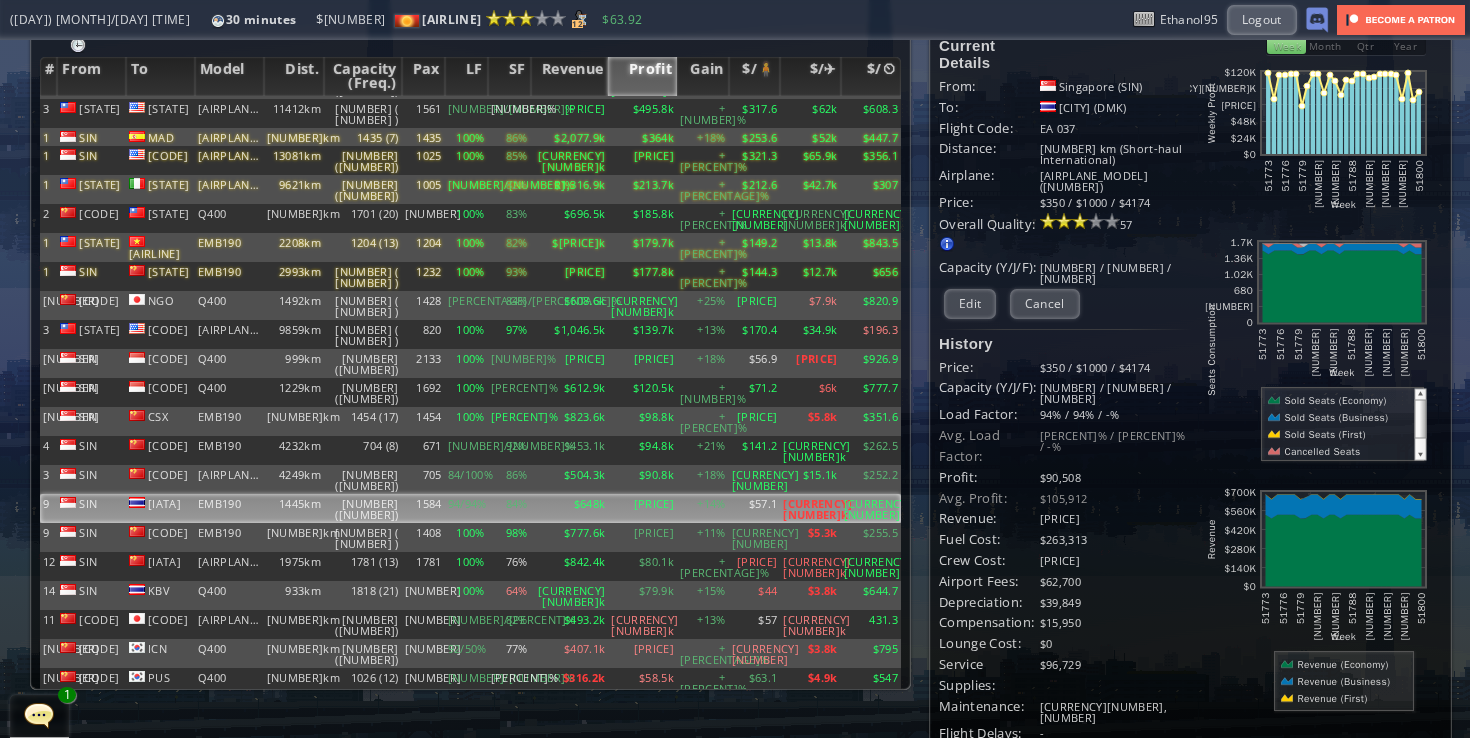 click on "845" at bounding box center (423, 55) 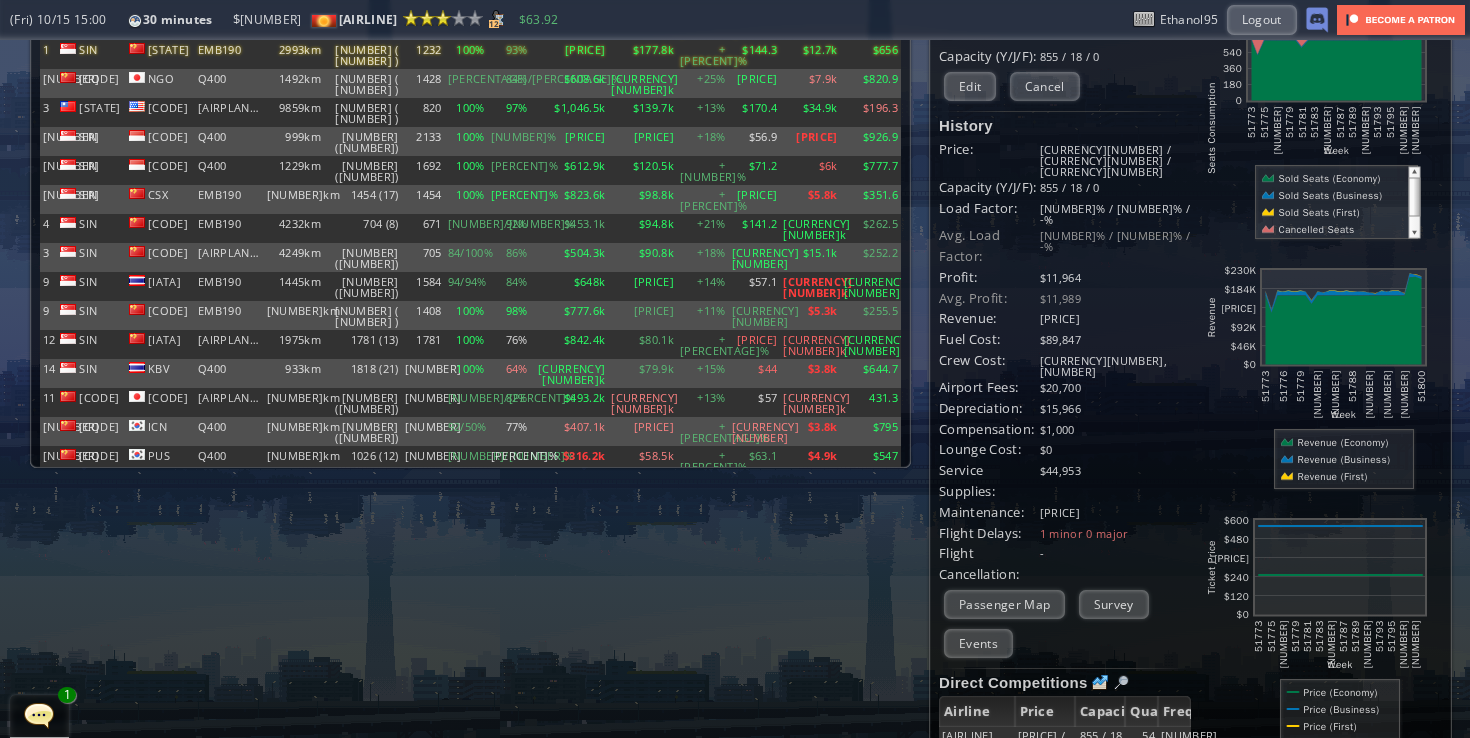 scroll, scrollTop: 0, scrollLeft: 0, axis: both 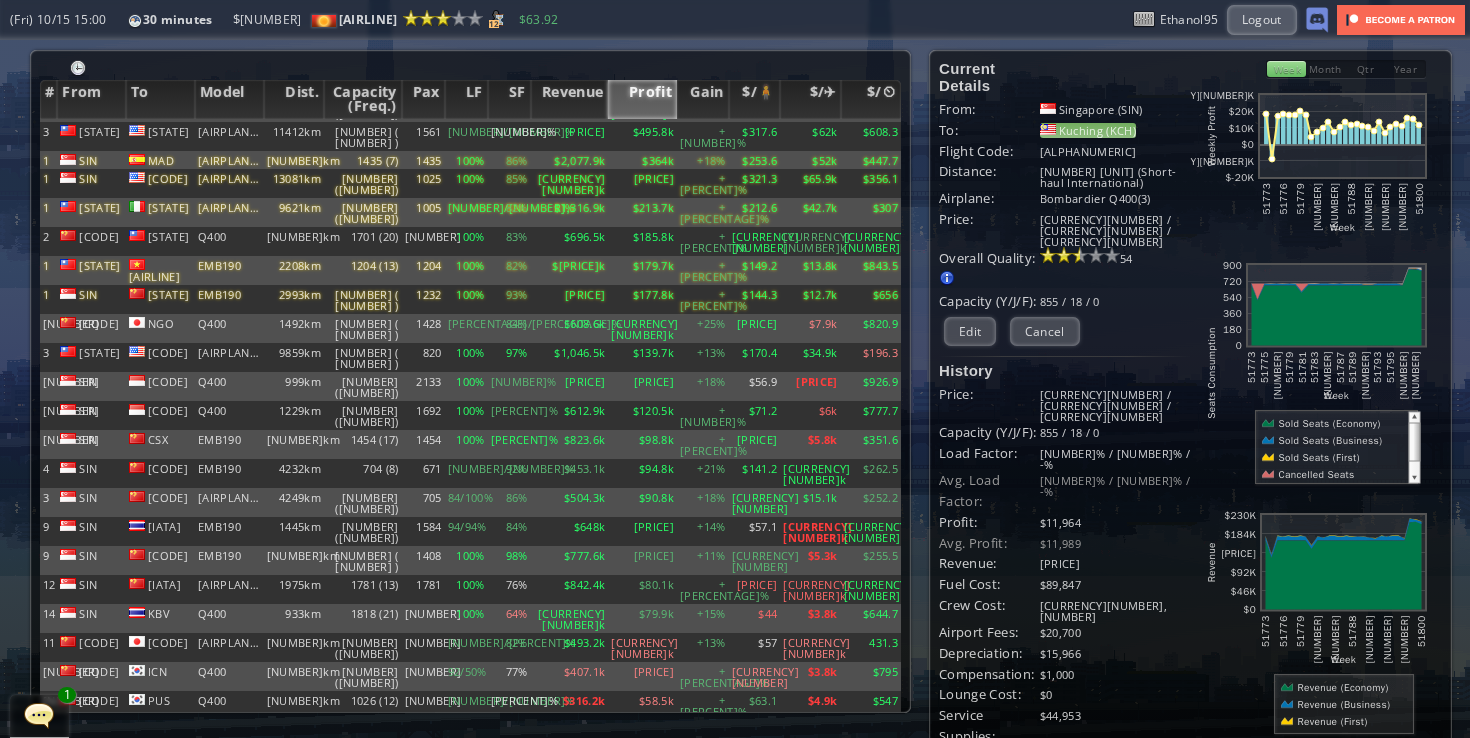 click on "Kuching (KCH)" at bounding box center (1088, 130) 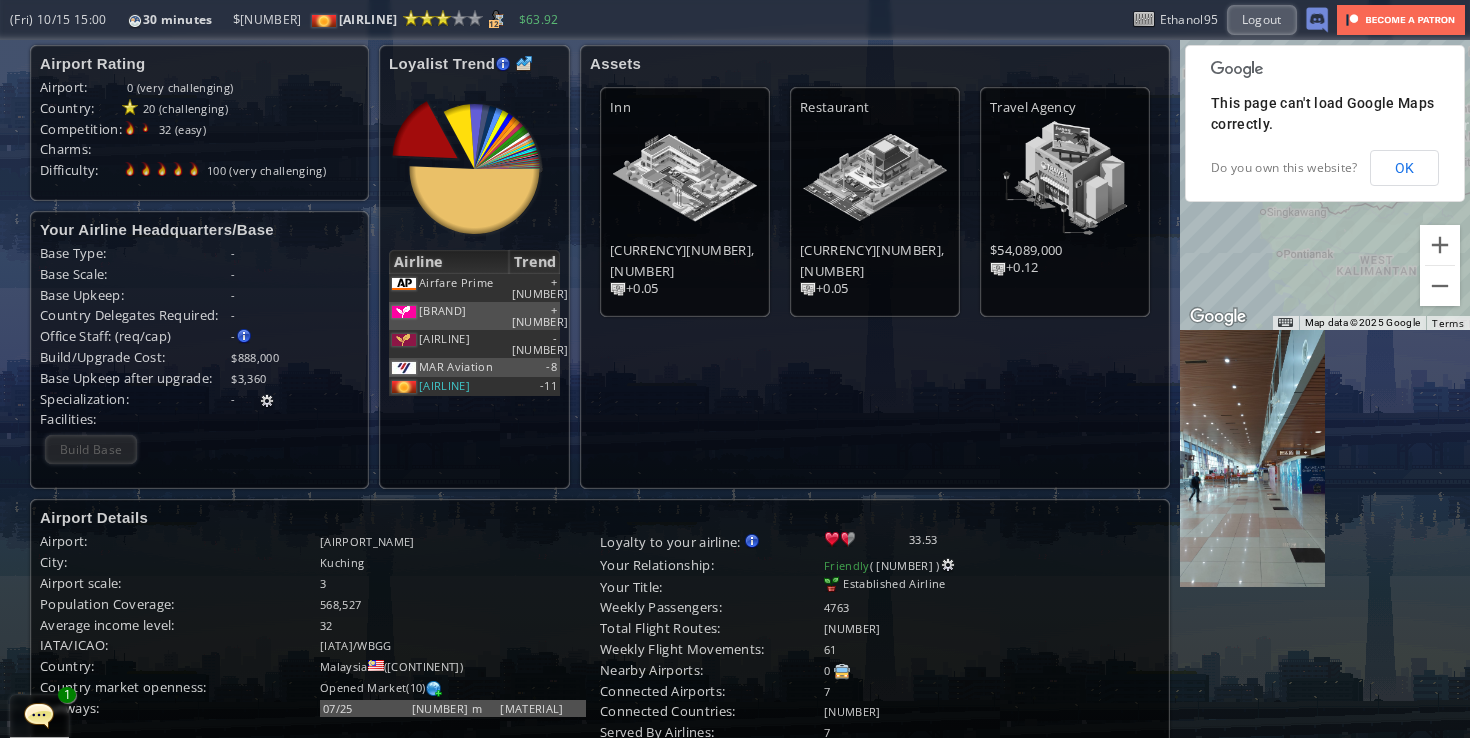 scroll, scrollTop: 528, scrollLeft: 0, axis: vertical 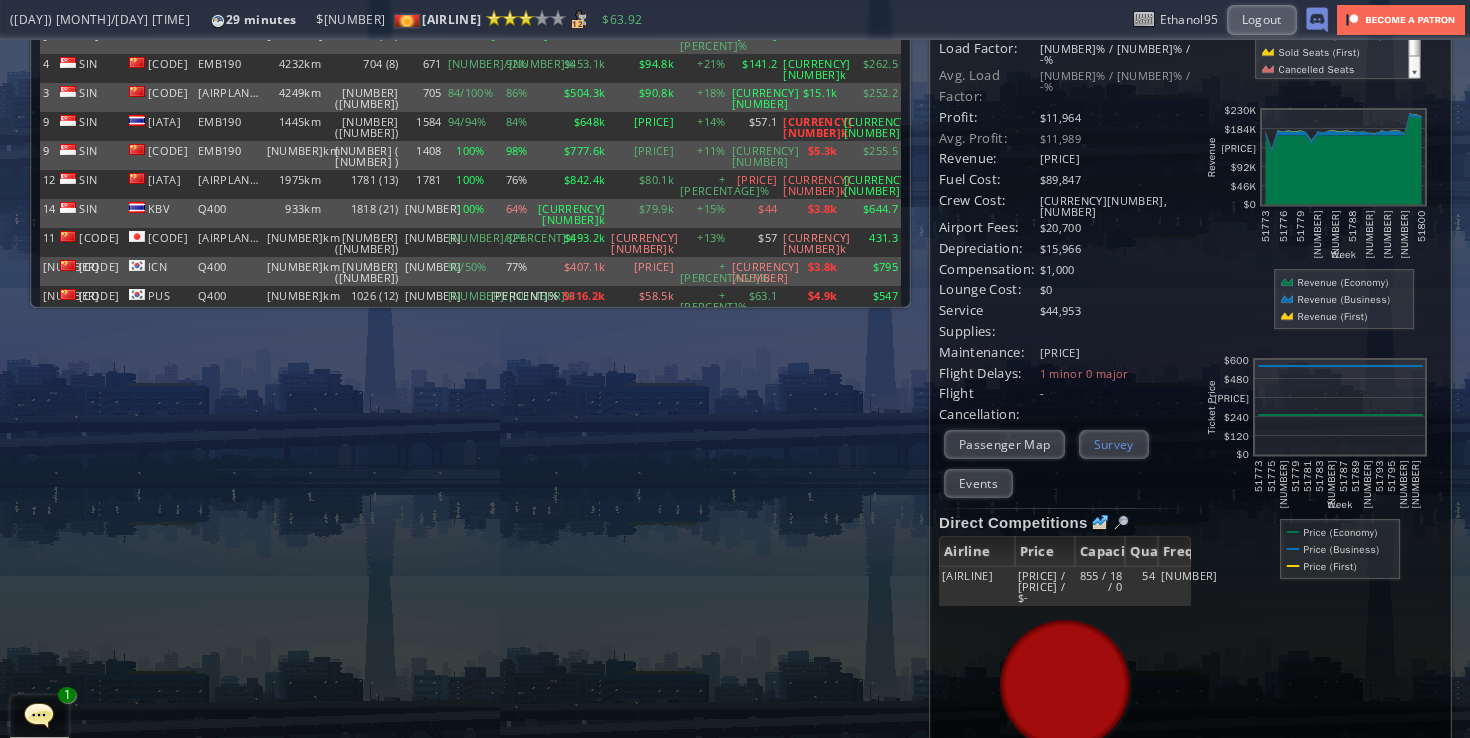 click on "Survey" at bounding box center [1114, 444] 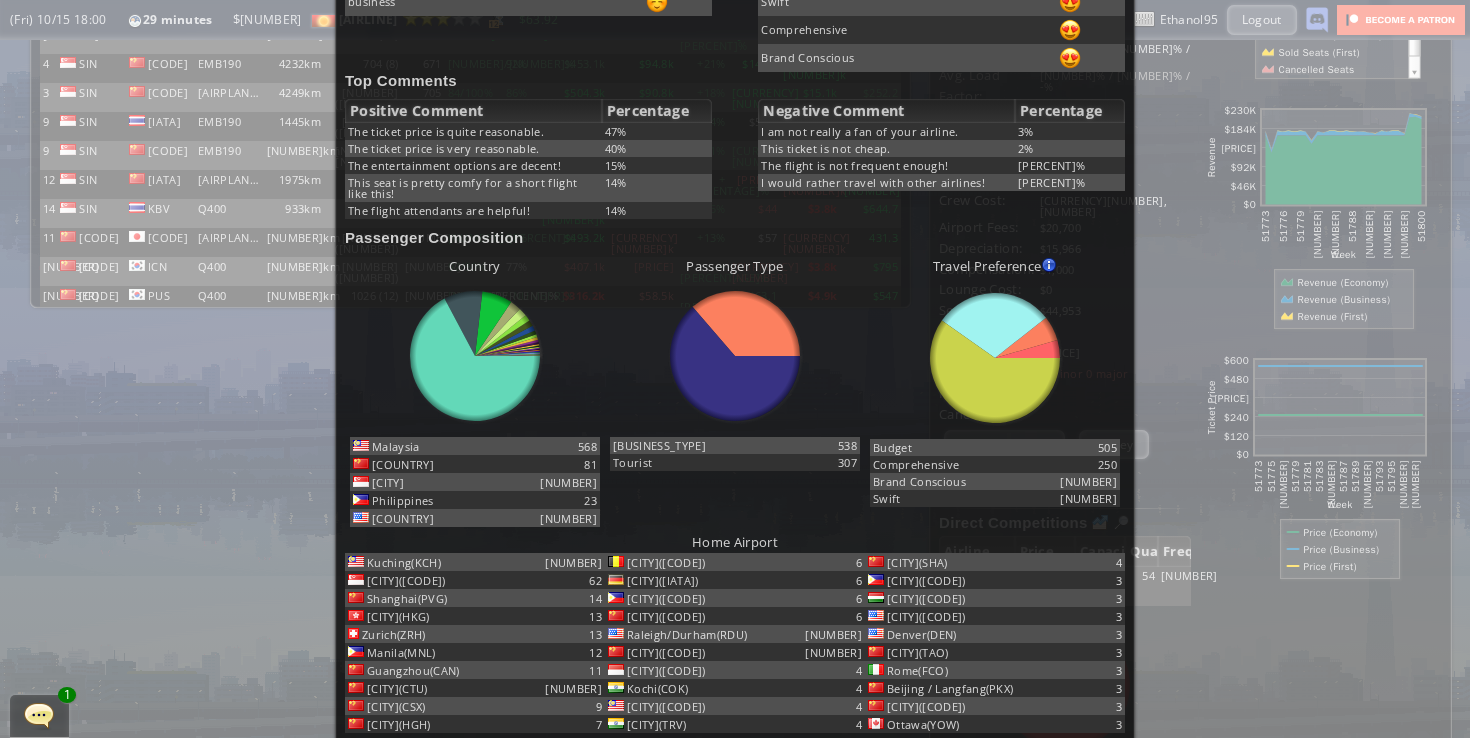 scroll, scrollTop: 0, scrollLeft: 0, axis: both 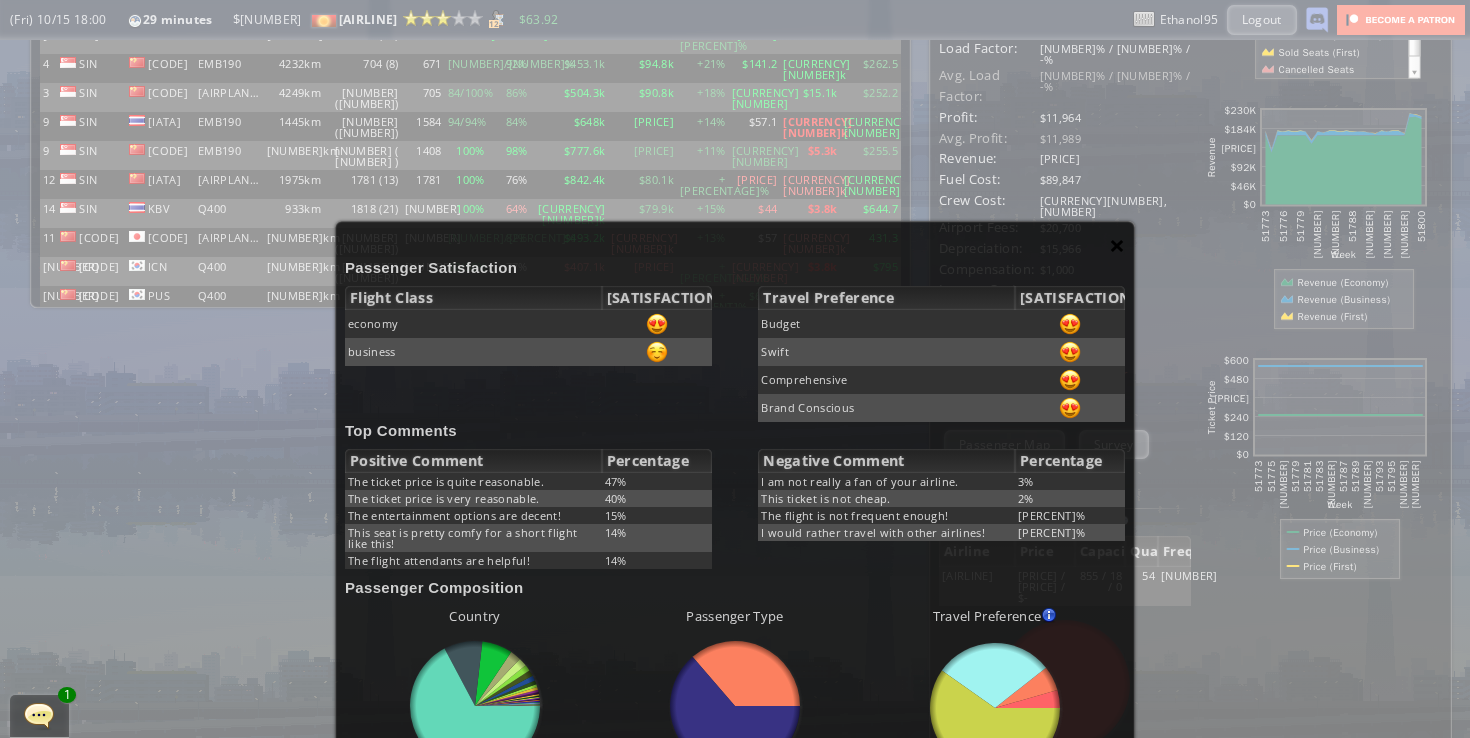 click on "×" at bounding box center (1117, 245) 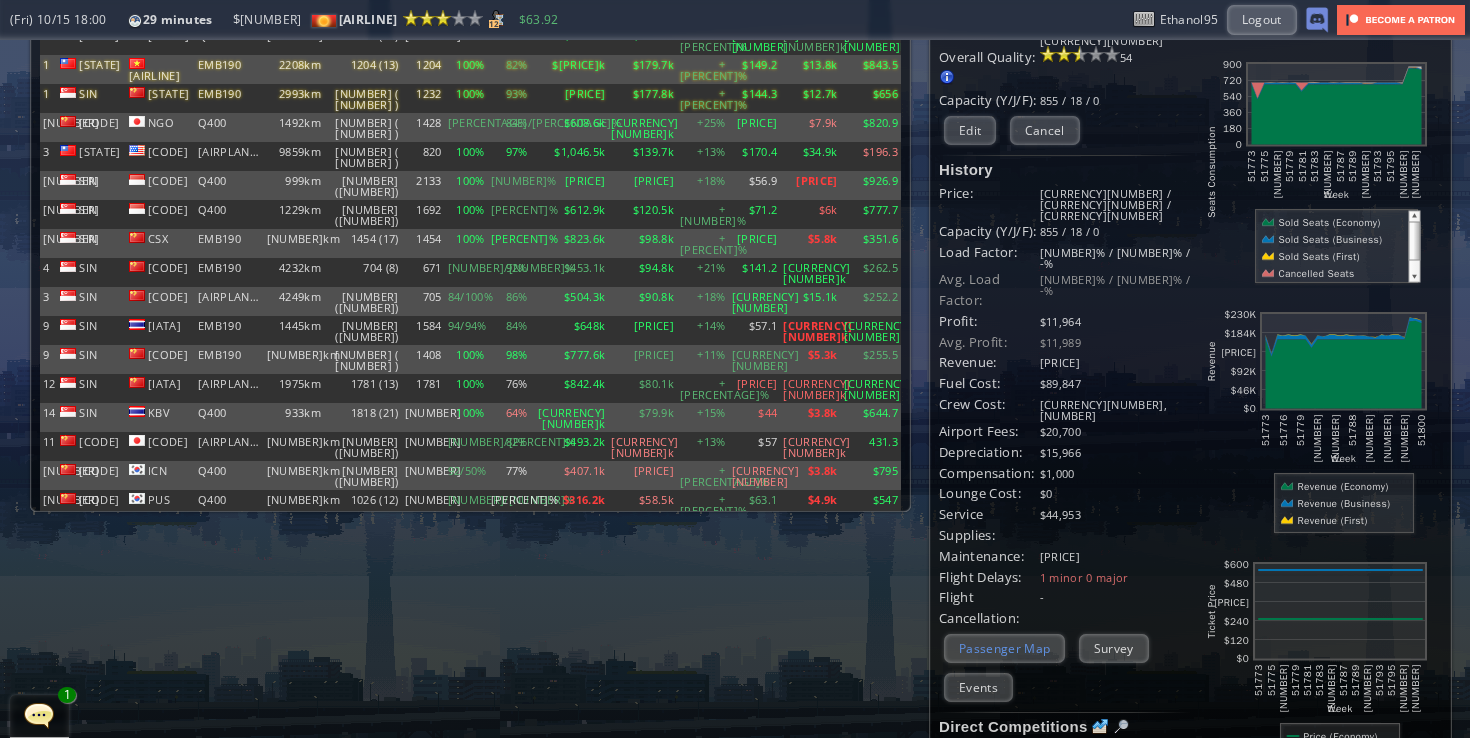 scroll, scrollTop: 127, scrollLeft: 0, axis: vertical 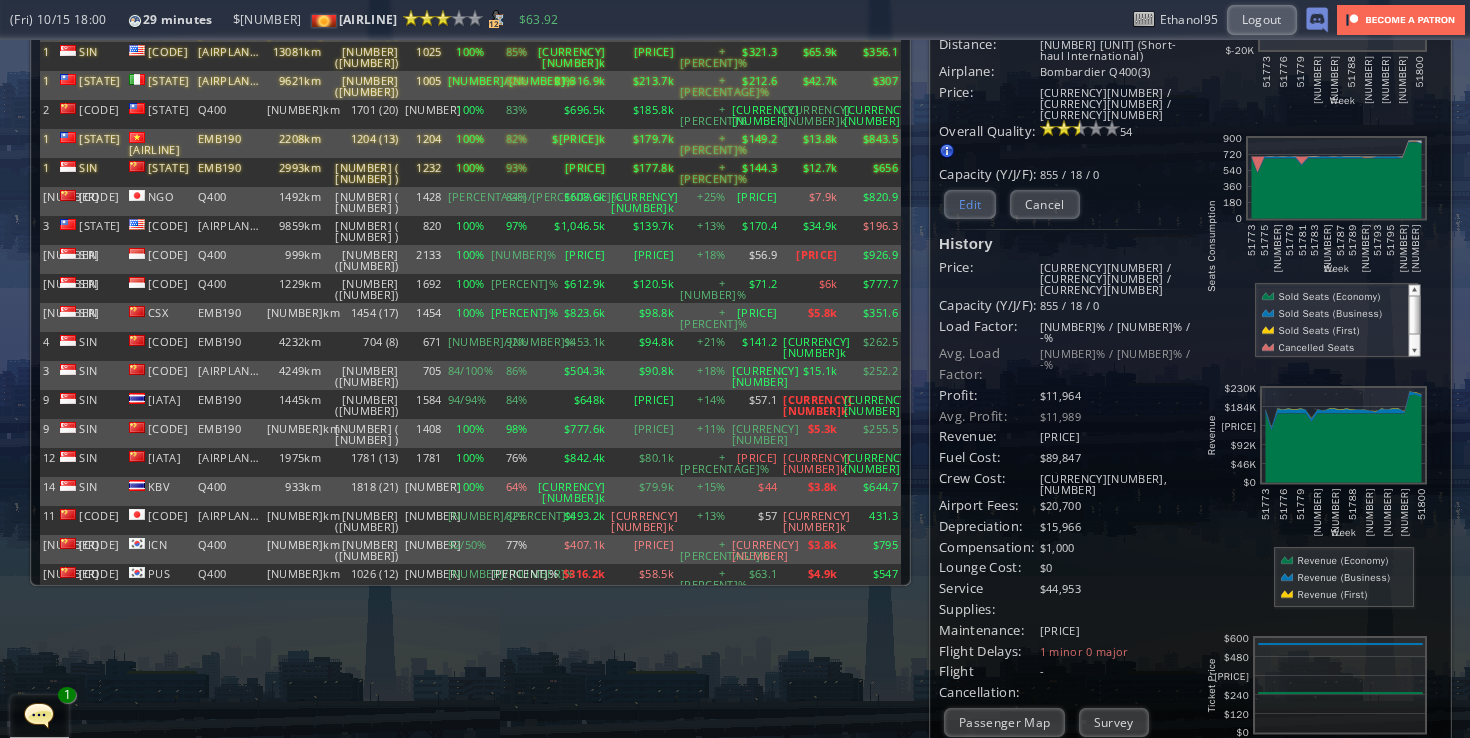 click on "Edit" at bounding box center [970, 204] 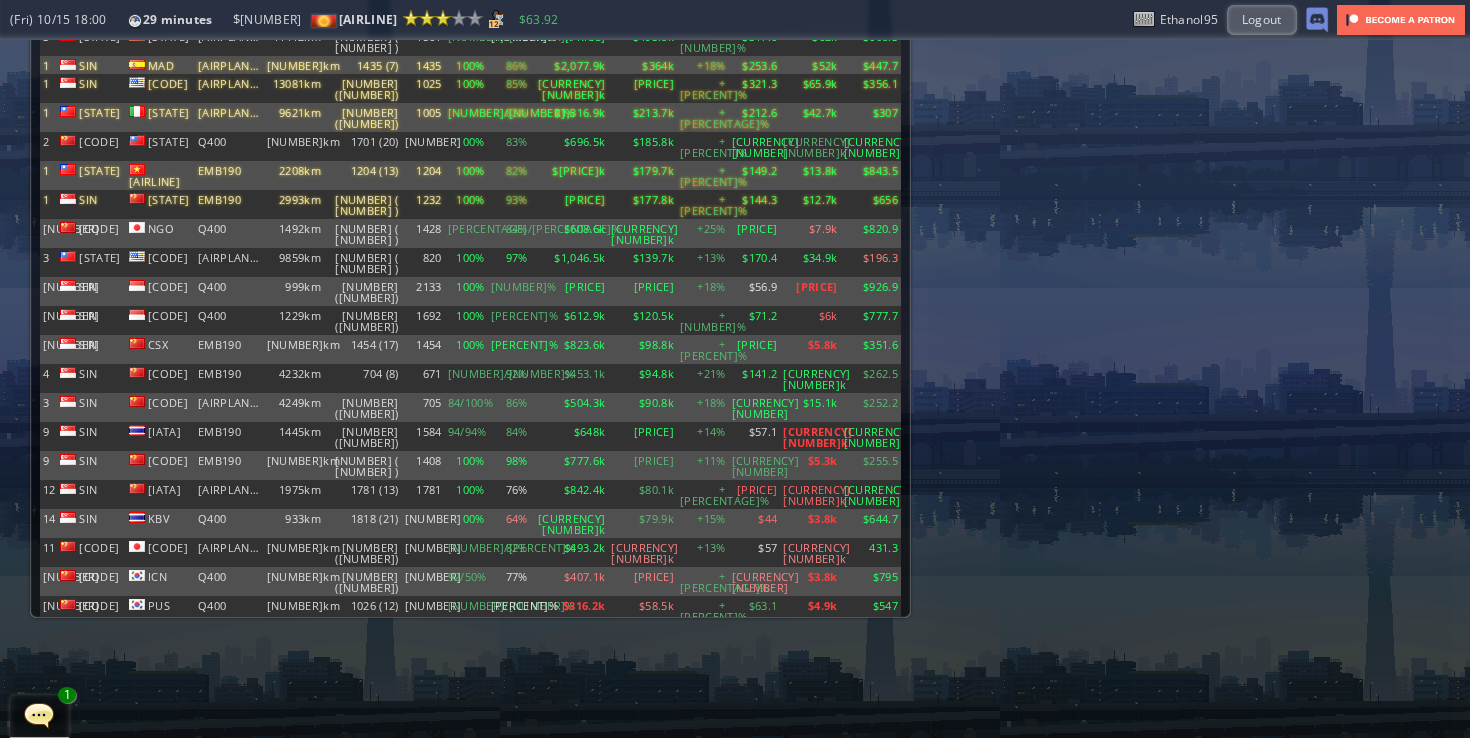 scroll, scrollTop: 0, scrollLeft: 0, axis: both 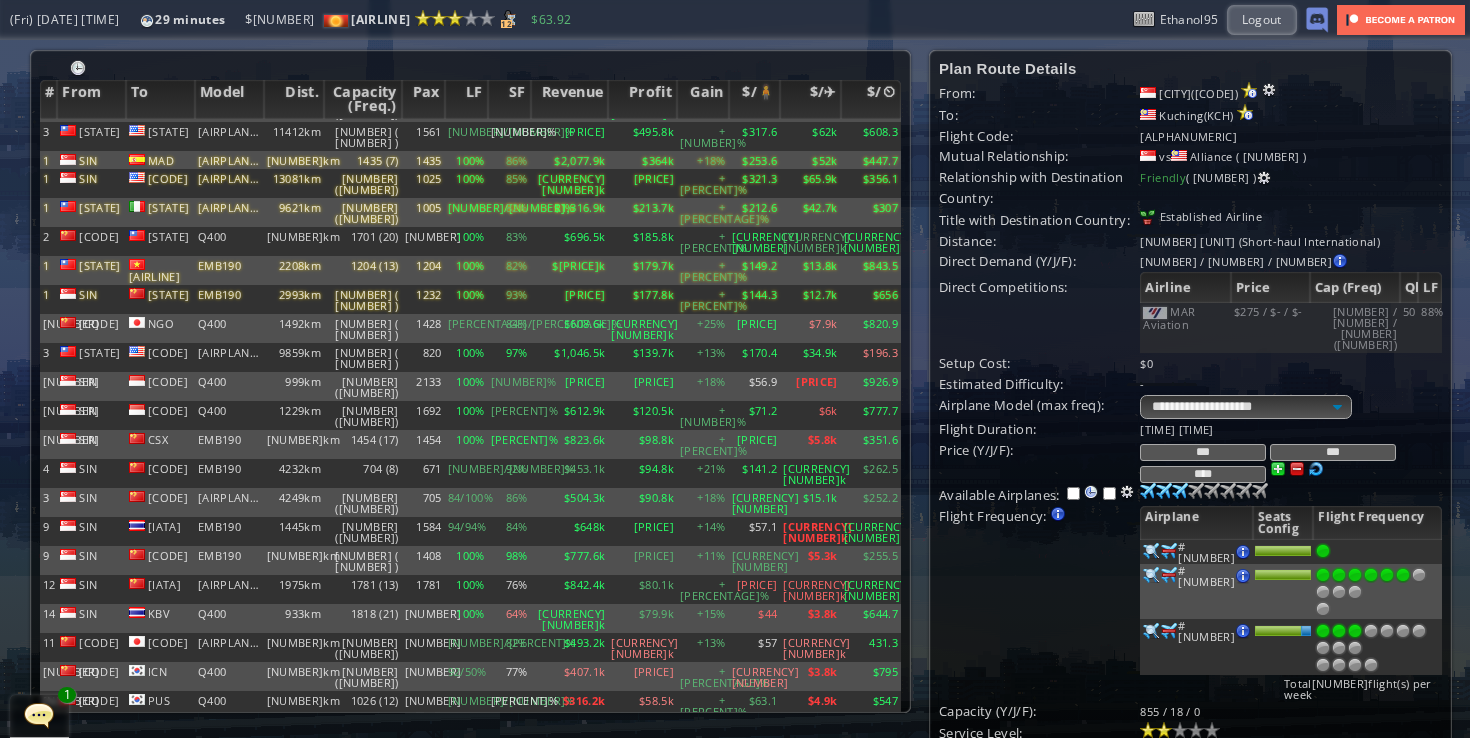 click on "***" at bounding box center [1333, 452] 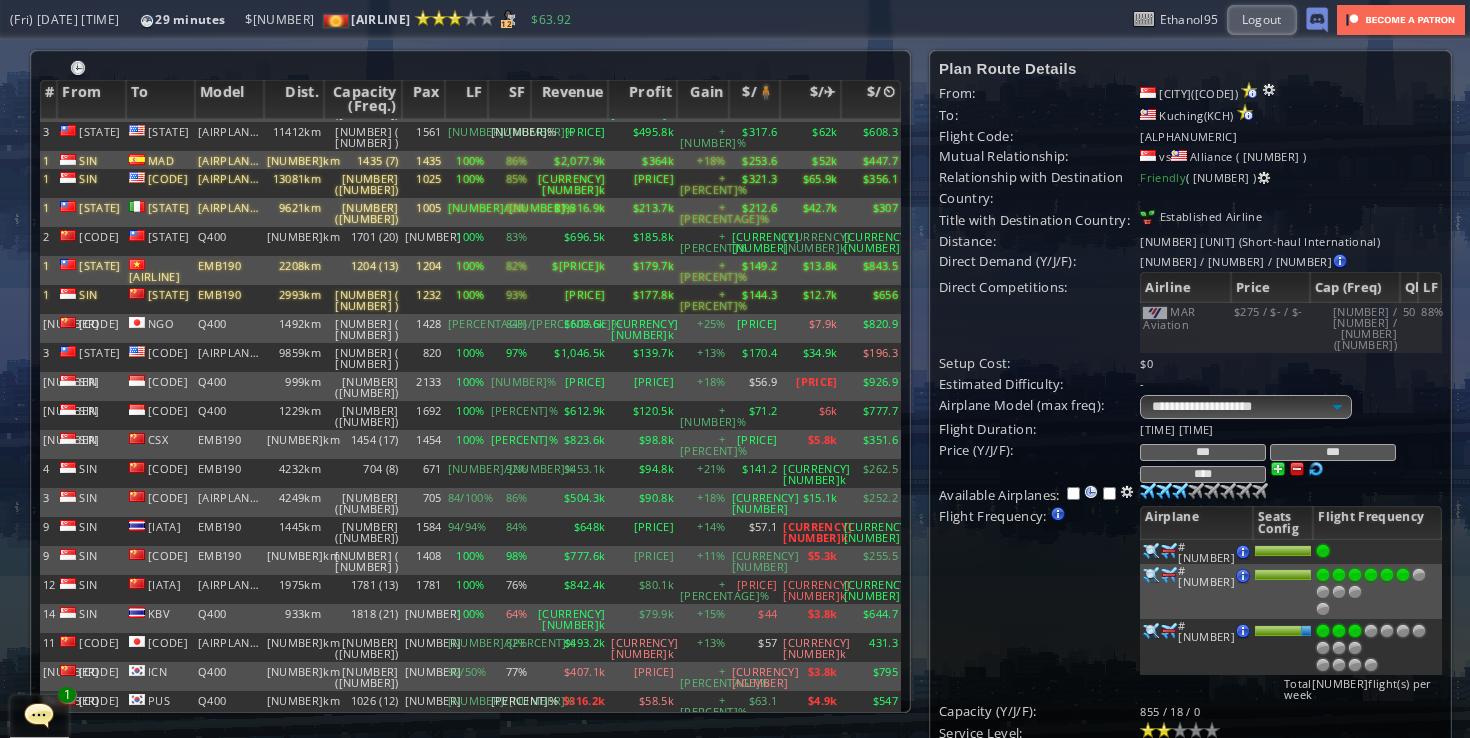 scroll, scrollTop: 72, scrollLeft: 0, axis: vertical 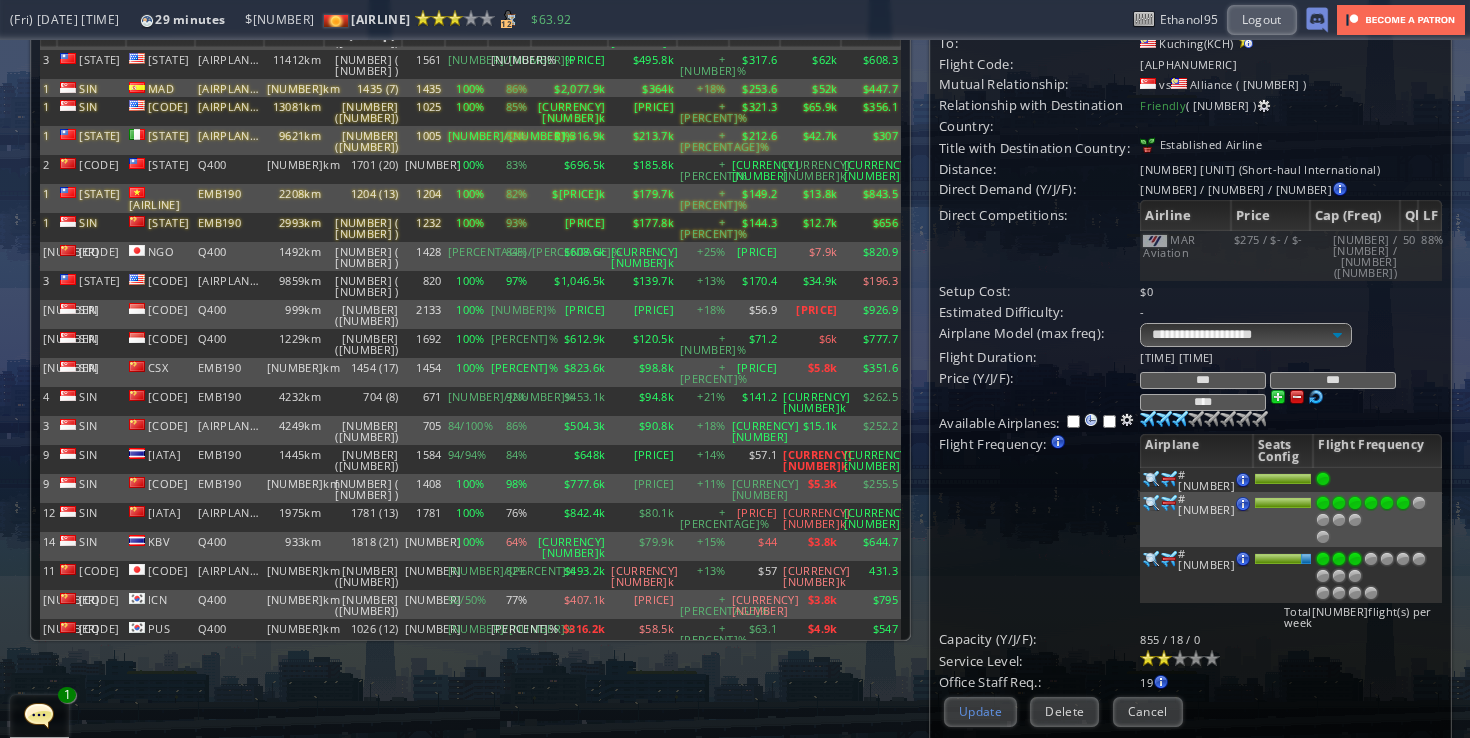 type on "***" 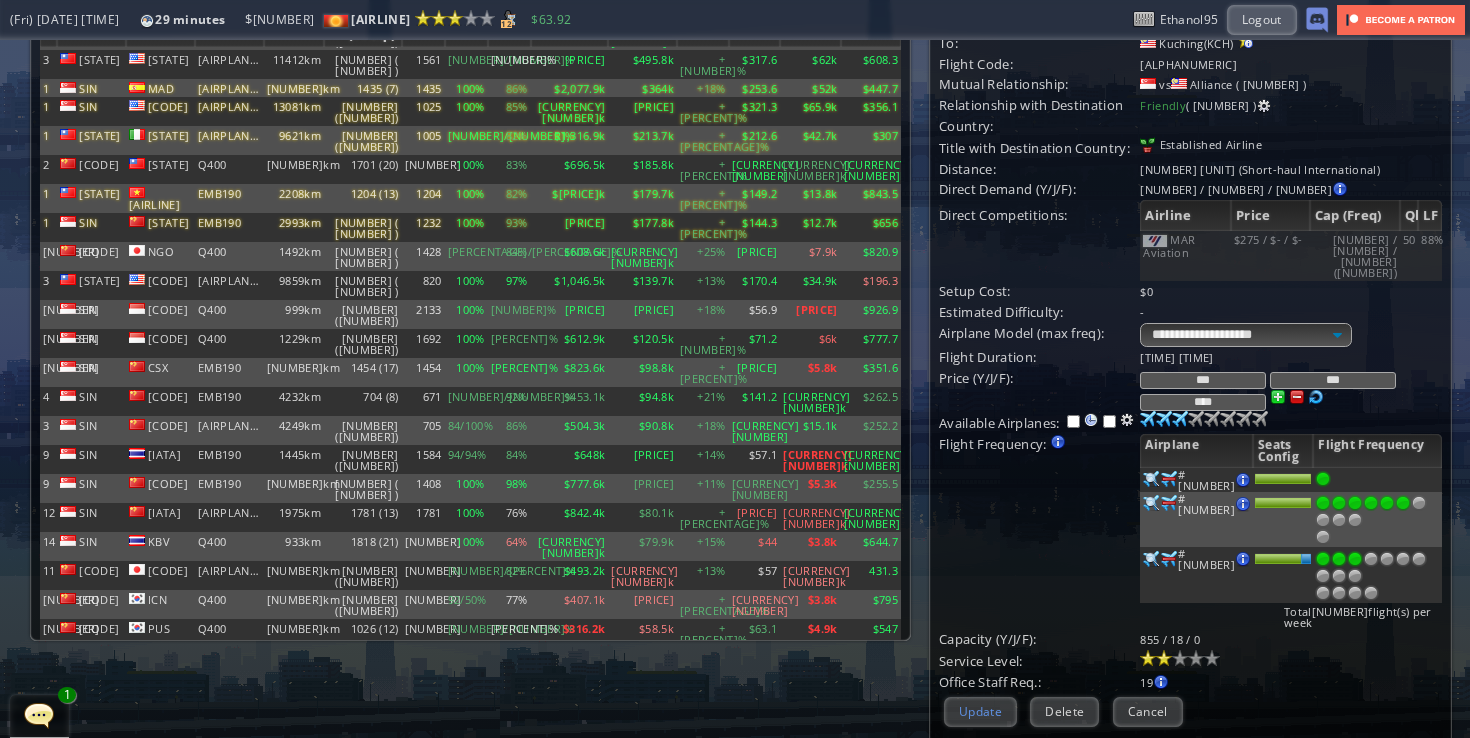 click on "Update" at bounding box center (980, 711) 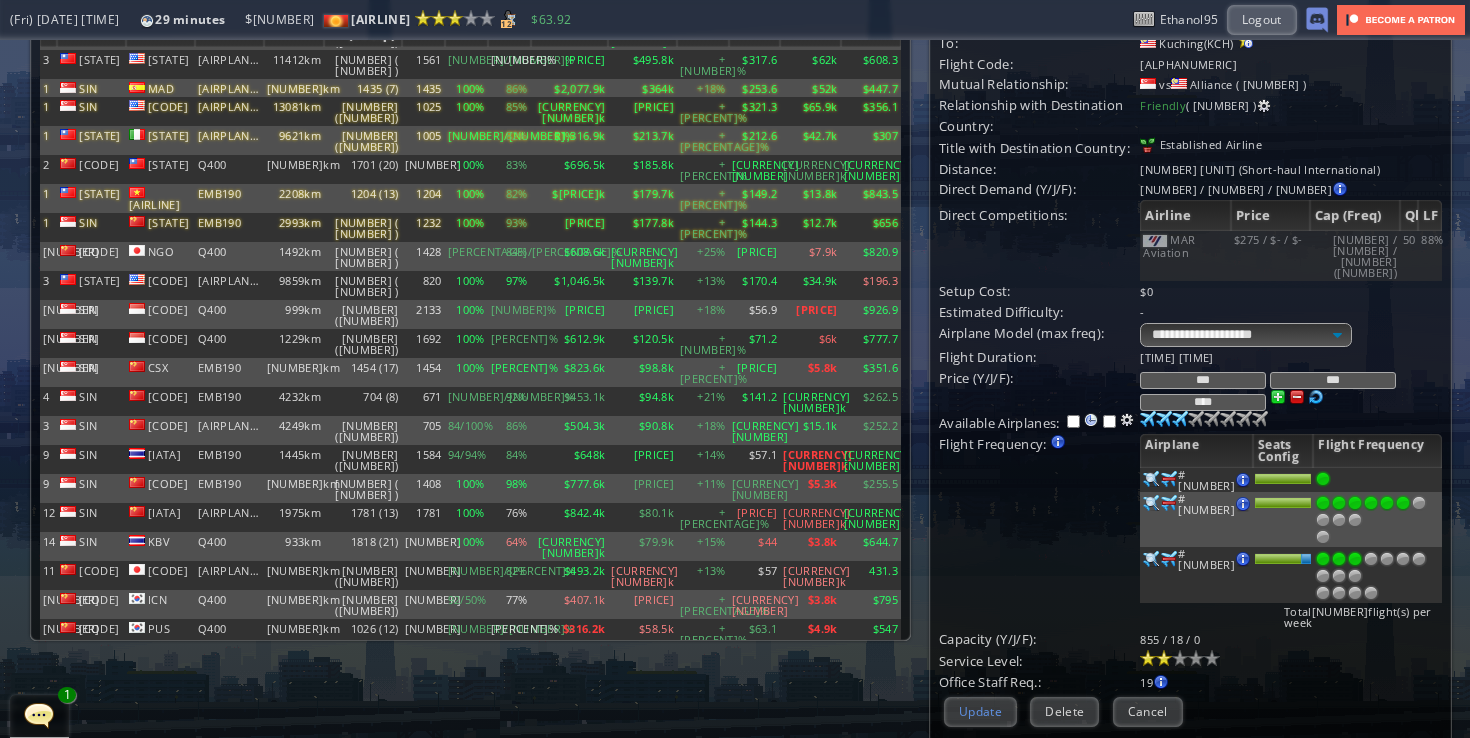 scroll, scrollTop: 134, scrollLeft: 0, axis: vertical 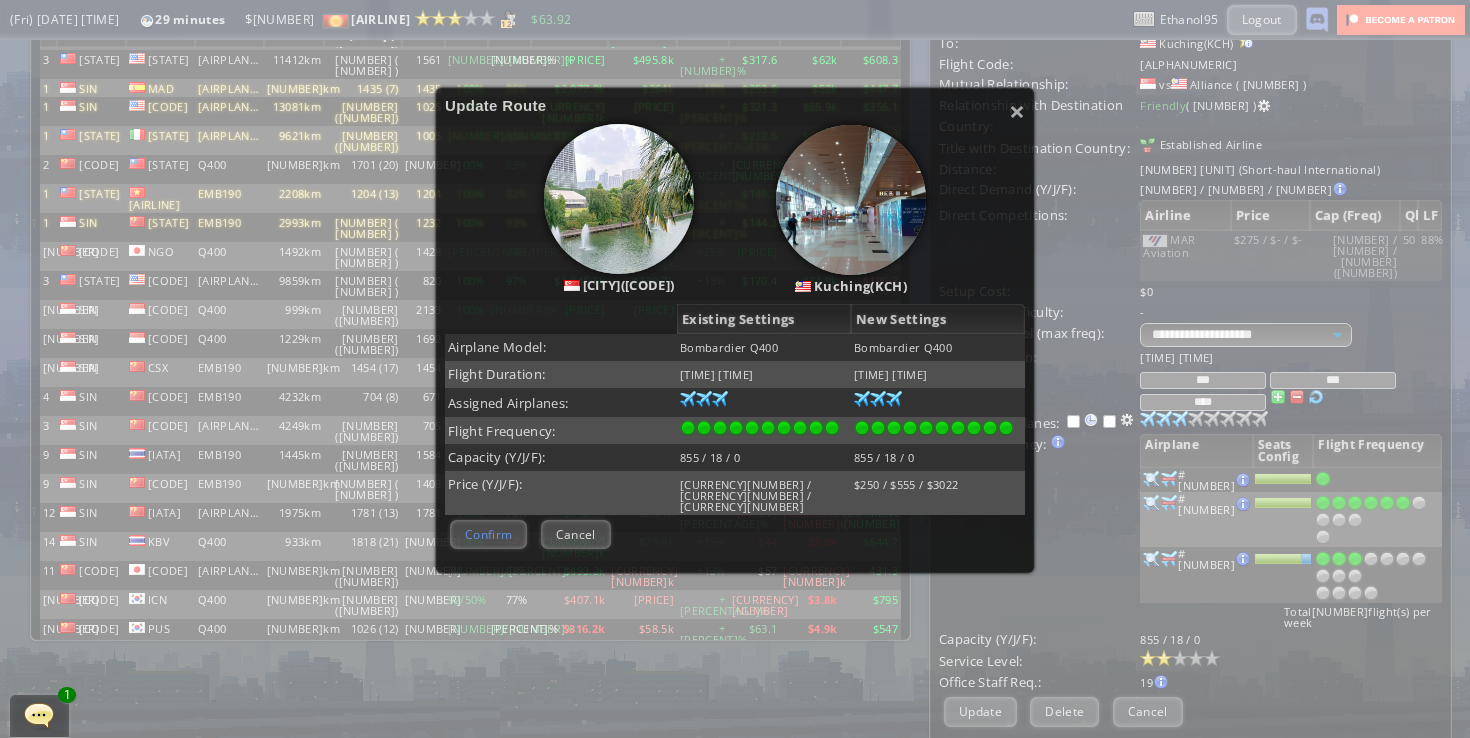 click on "Confirm" at bounding box center [488, 534] 